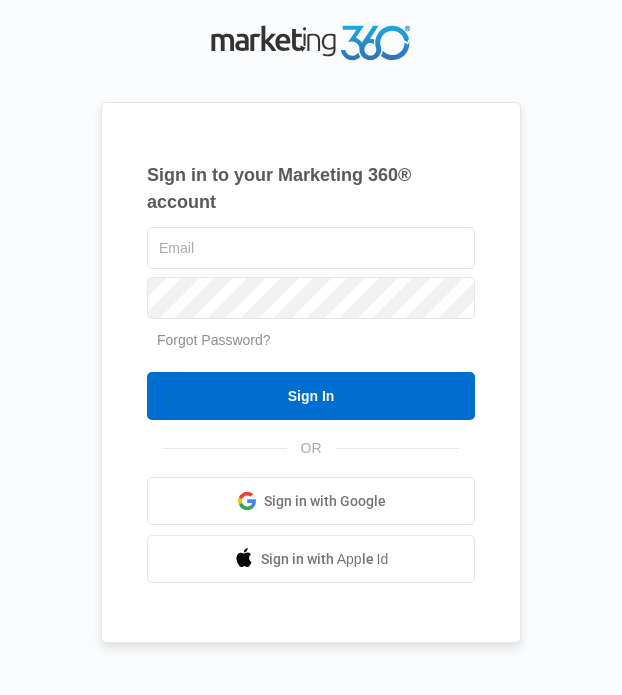 scroll, scrollTop: 0, scrollLeft: 0, axis: both 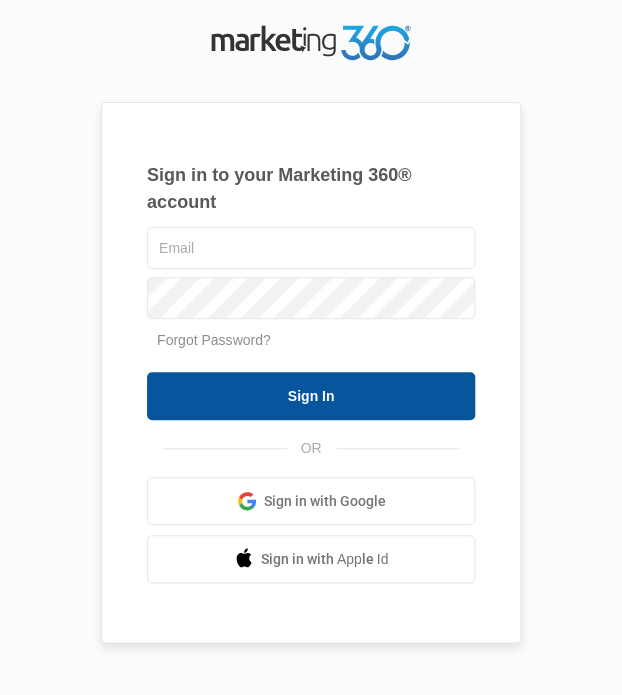 type on "[EMAIL]" 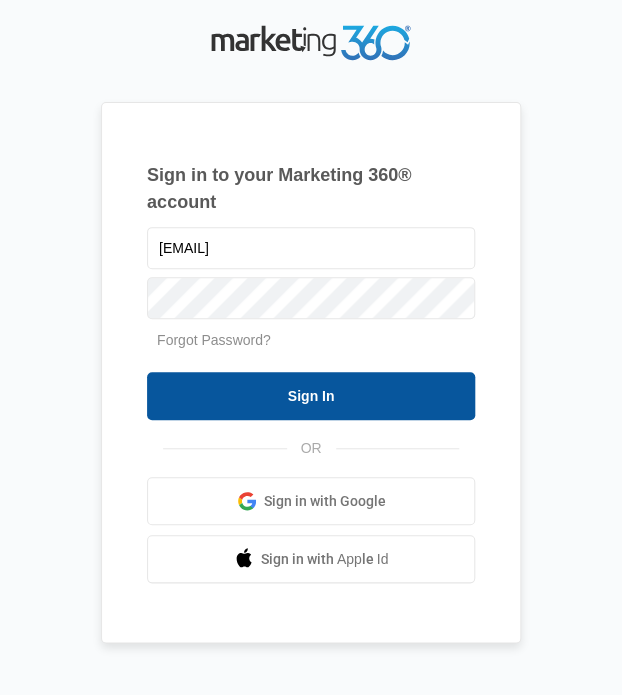 click on "Sign In" at bounding box center (311, 396) 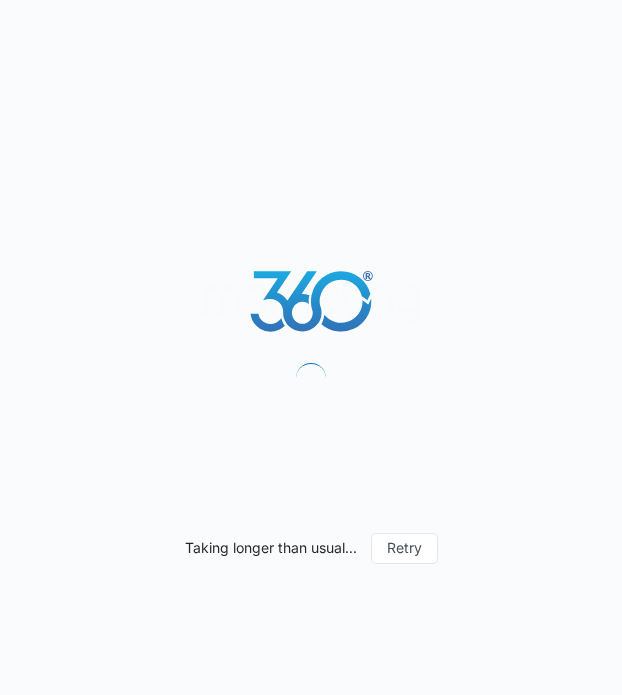 scroll, scrollTop: 0, scrollLeft: 0, axis: both 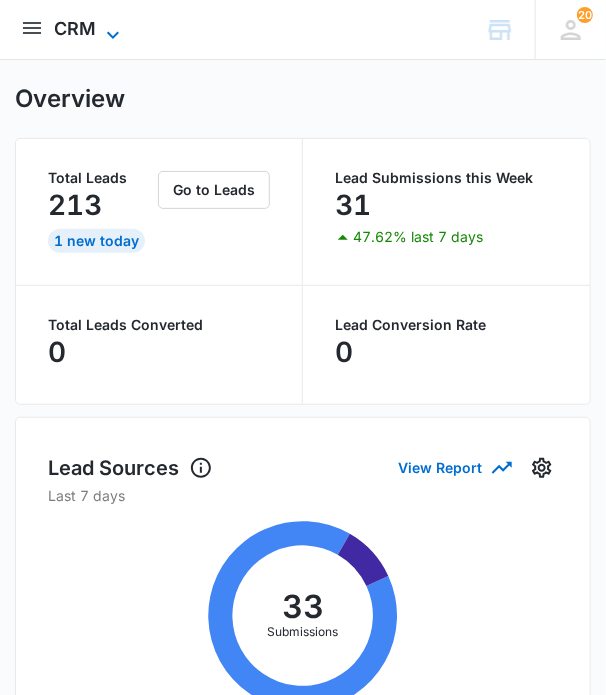 click 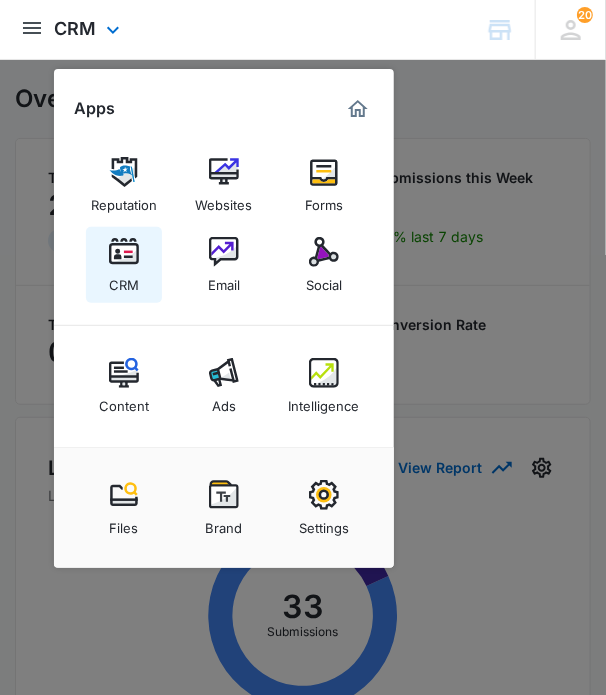 click at bounding box center [124, 252] 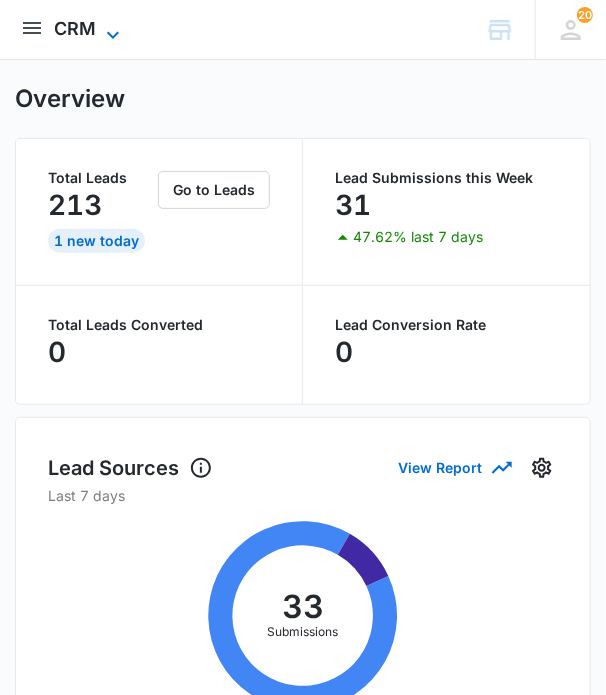 click 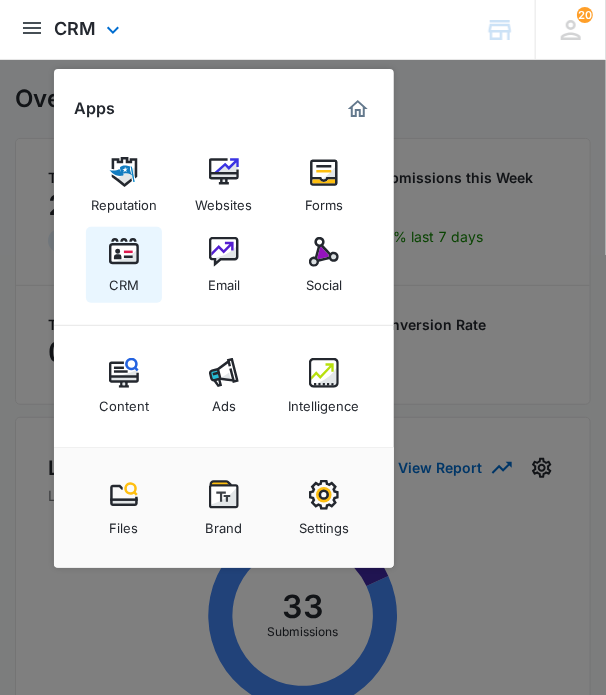 click at bounding box center (124, 252) 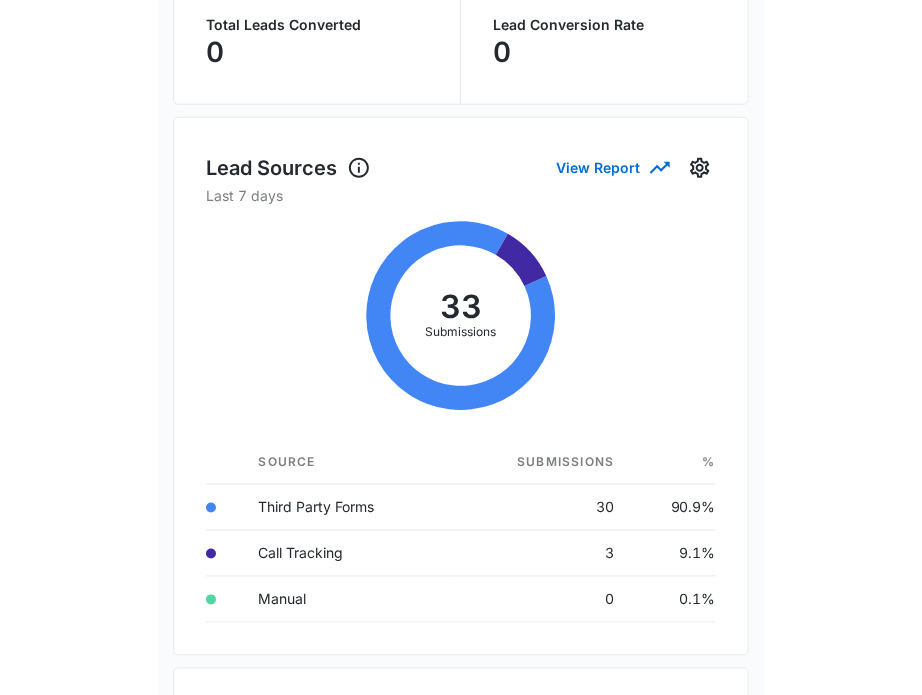 scroll, scrollTop: 0, scrollLeft: 0, axis: both 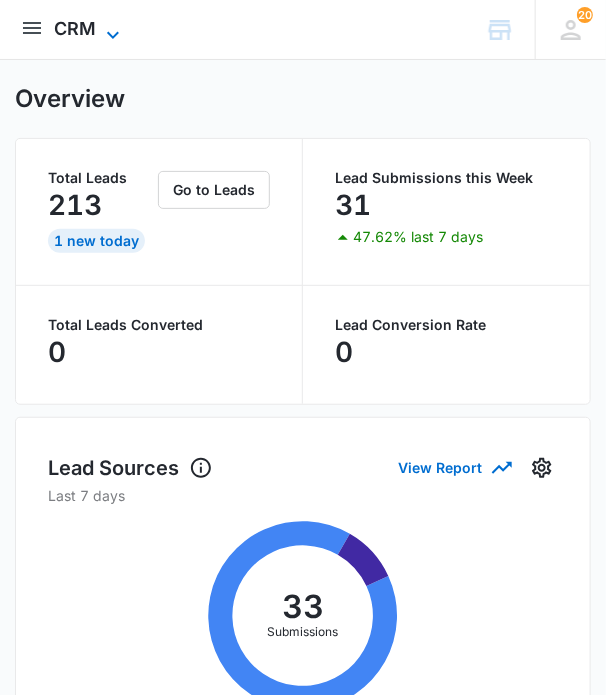 click 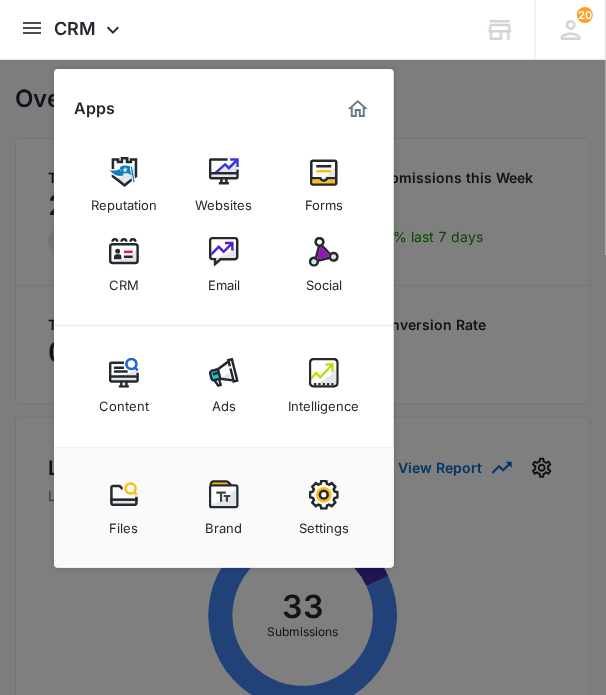 click at bounding box center [303, 347] 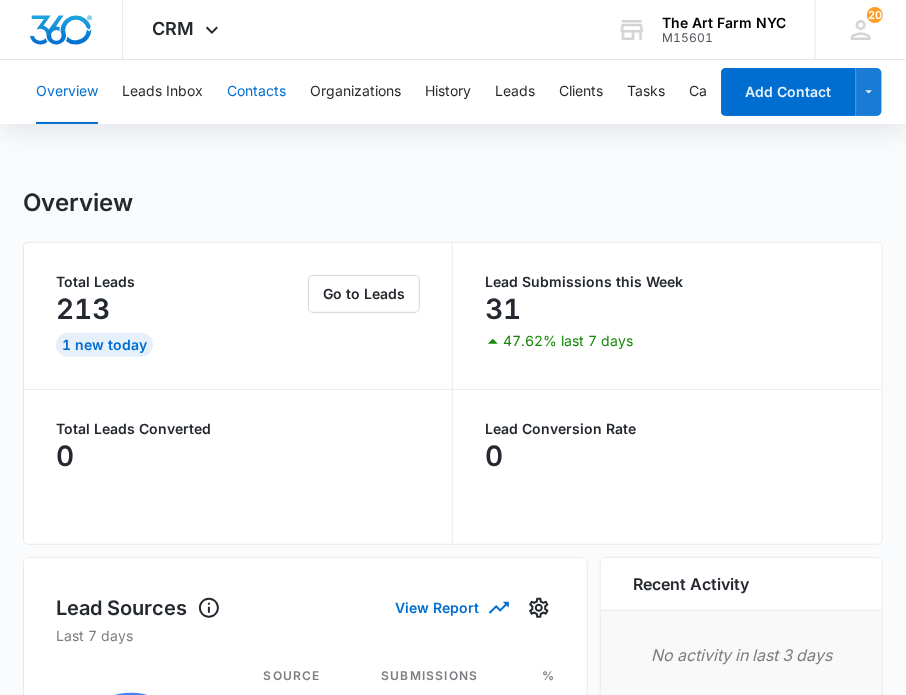 click on "Contacts" at bounding box center (256, 92) 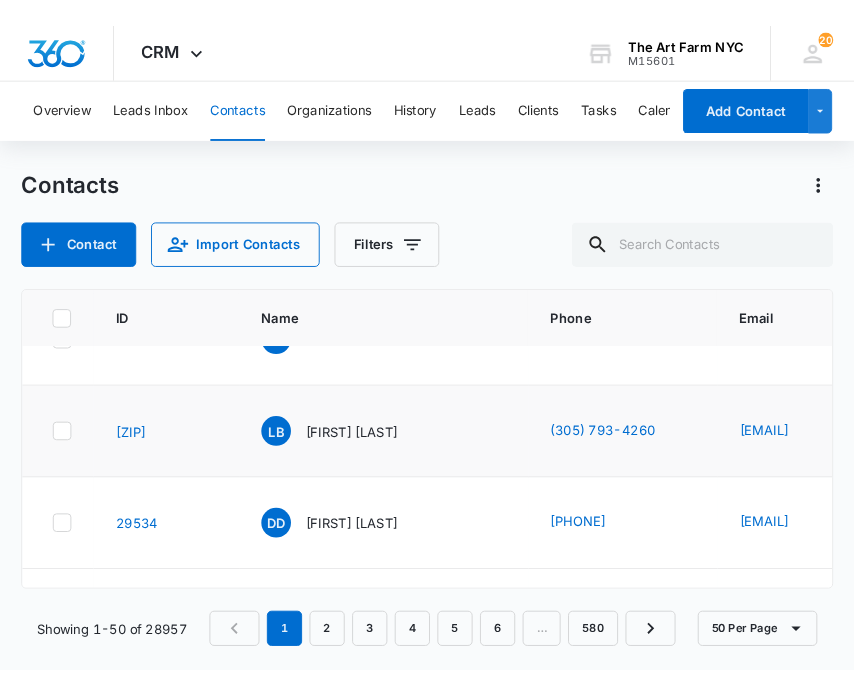 scroll, scrollTop: 0, scrollLeft: 0, axis: both 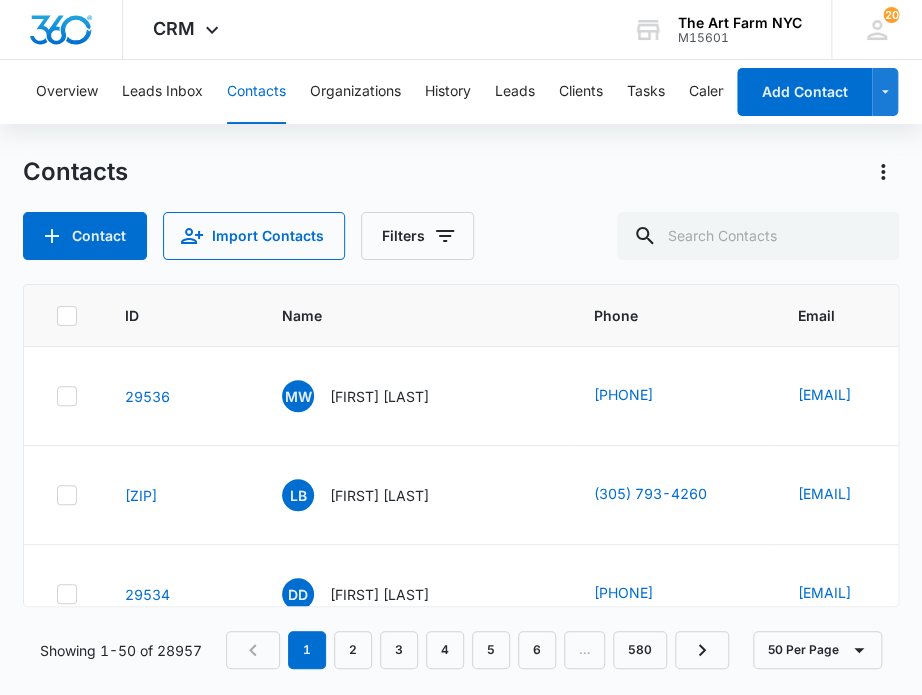click on "Contacts Contact Import Contacts Filters ID Name Phone Email Special Notes Last History Assigned To Type Status Organization Address Interested In How Can We Help? Child's Age Child's Name 29536 [FIRST] [LAST] [PHONE] [EMAIL] ---
[MONTH] [DAY], [YEAR] by [FIRST] [LAST] Manual - Lead Received
First Name: [FIRST]
Last Name: [LAST]
Phone: [PHONE]
Email: [EMAIL]
Interested In: Birthday Parties
How Can...
View More Add History [FIRST] [LAST] Lead None ---
---
Birthday Parties Hi!! Would love more info on a cake/cupcake decorating party! For a 7 year old! In [MONTH]! ---
---
29535 [FIRST] [LAST] [PHONE] [EMAIL] [FIRST] [MONTH] [MONTH] [DAY], [YEAR] by [FIRST] [LAST] Special Notes changed to "[FIRST] [MONTH]" View More Add History Front Desk Lead None ---
---
Camps ---
---
29534 [FIRST] [LAST] [PHONE] [EMAIL] ---
[MONTH] [DAY], [YEAR] by [FIRST] [LAST] Failed subscribing to, 'Interested In Classes'. View More Add History [FIRST] [LAST] Lead None ---
[FIRST]" at bounding box center [461, 424] 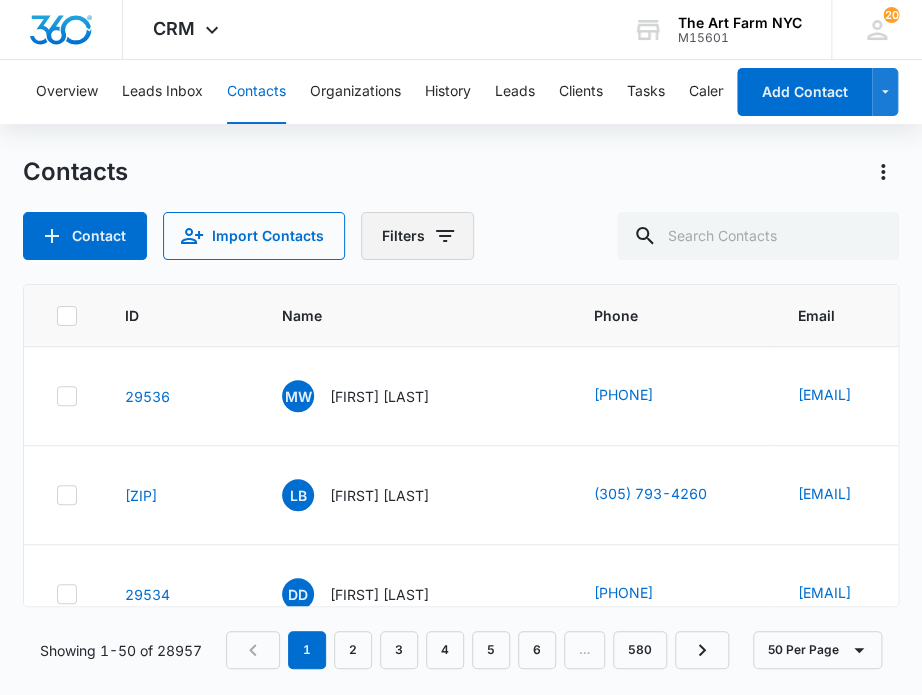click on "Filters" at bounding box center [417, 236] 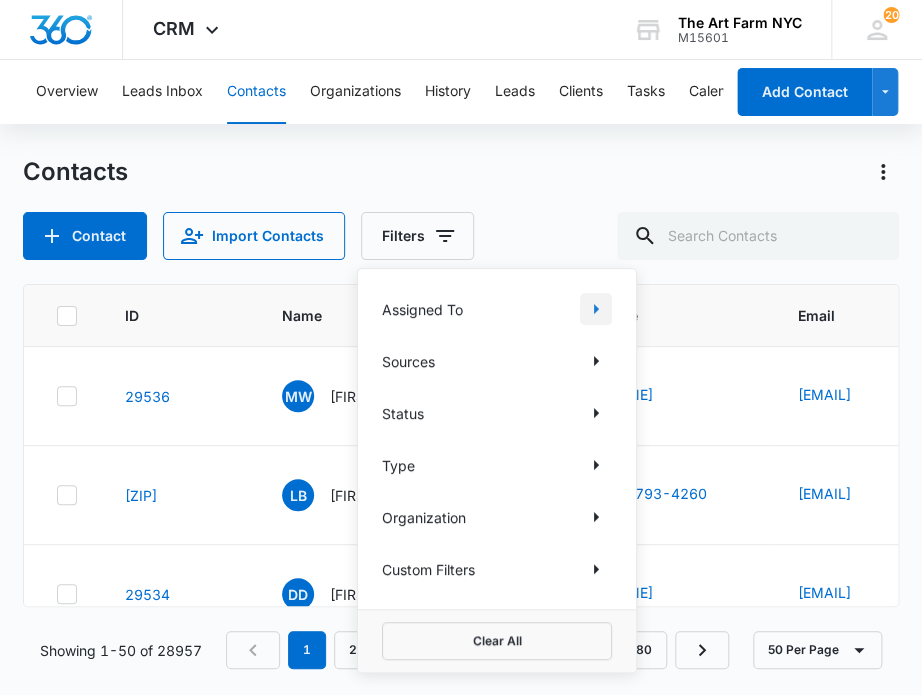 click 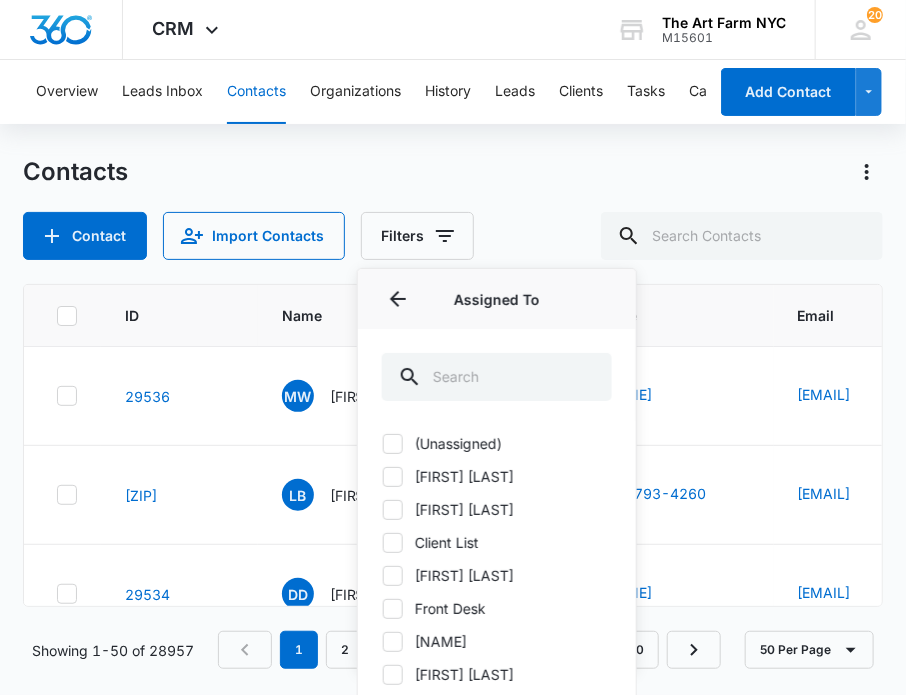 click 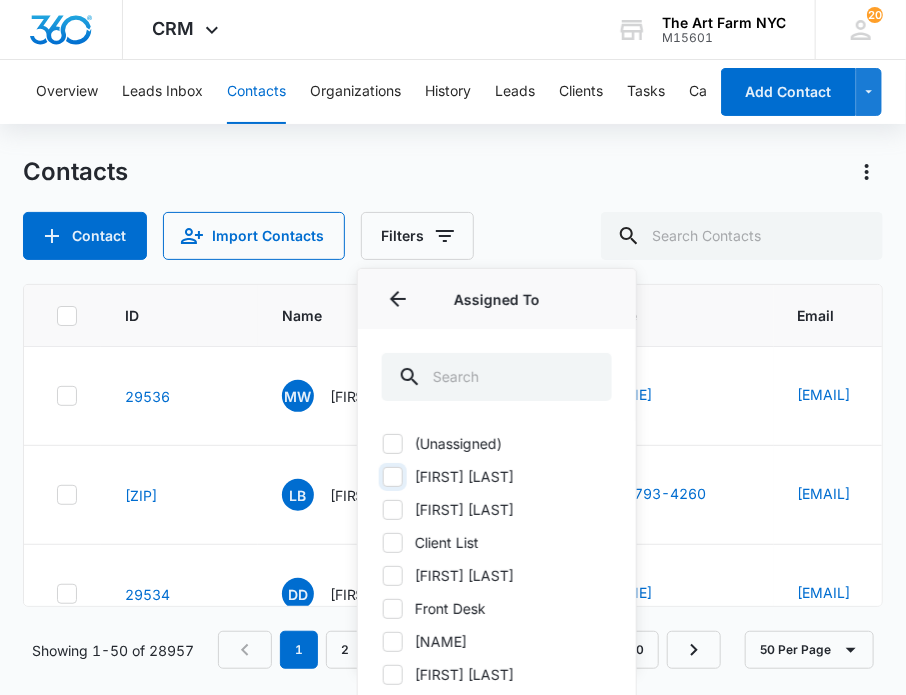 click on "[FIRST] [LAST]" at bounding box center (382, 476) 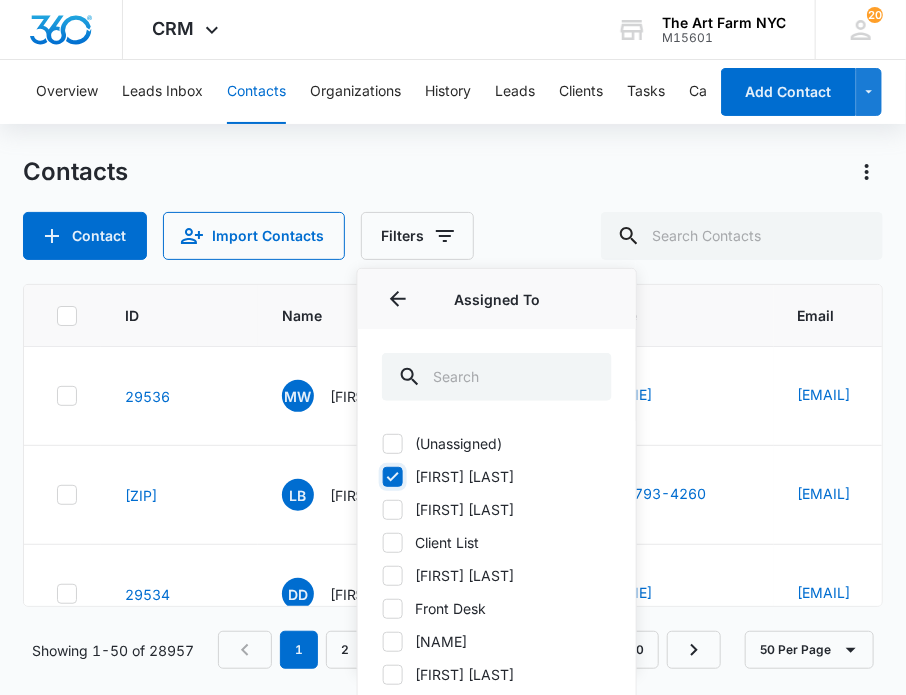 checkbox on "true" 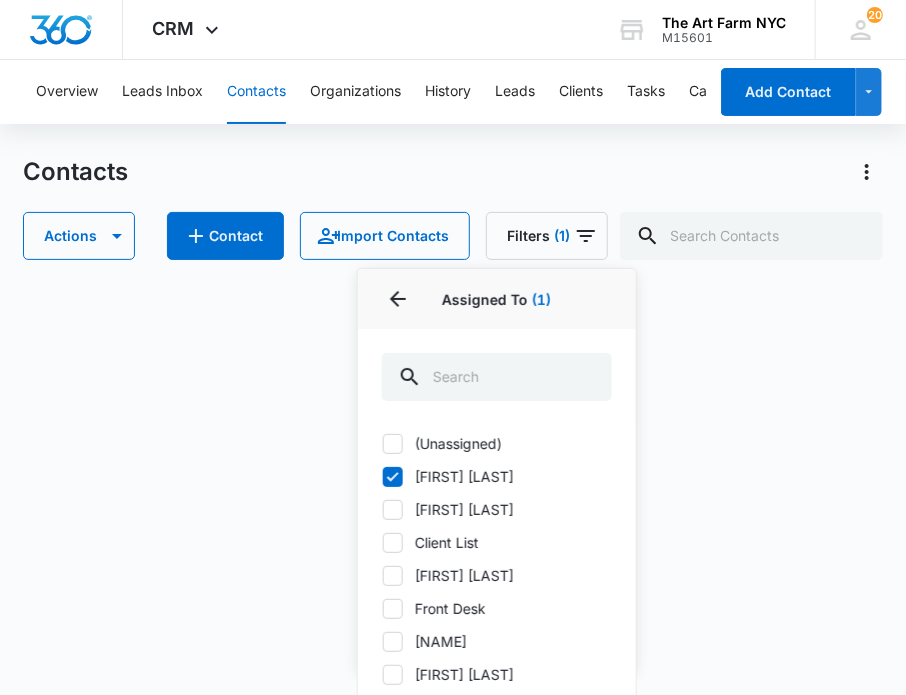 click on "Contacts" at bounding box center (453, 172) 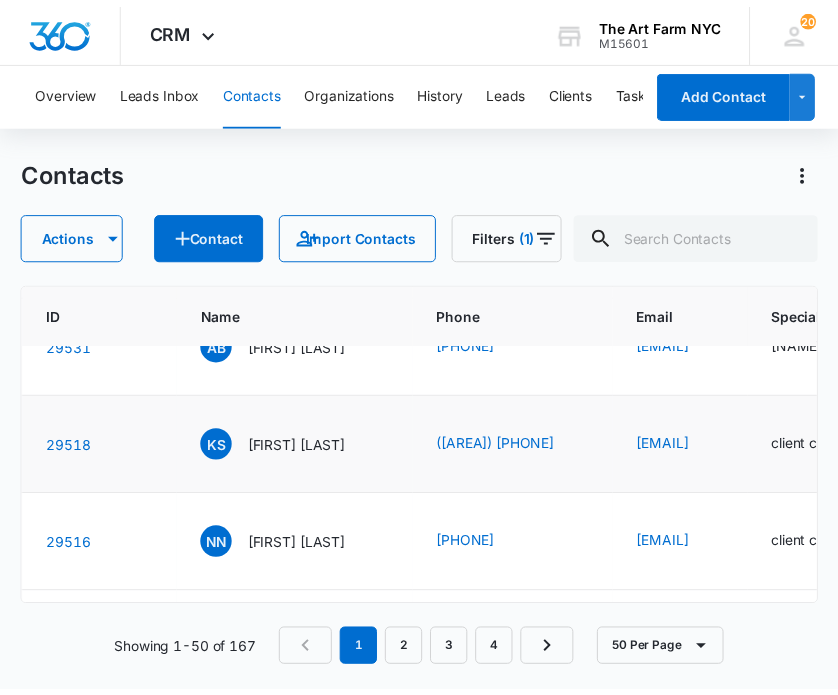 scroll, scrollTop: 248, scrollLeft: 0, axis: vertical 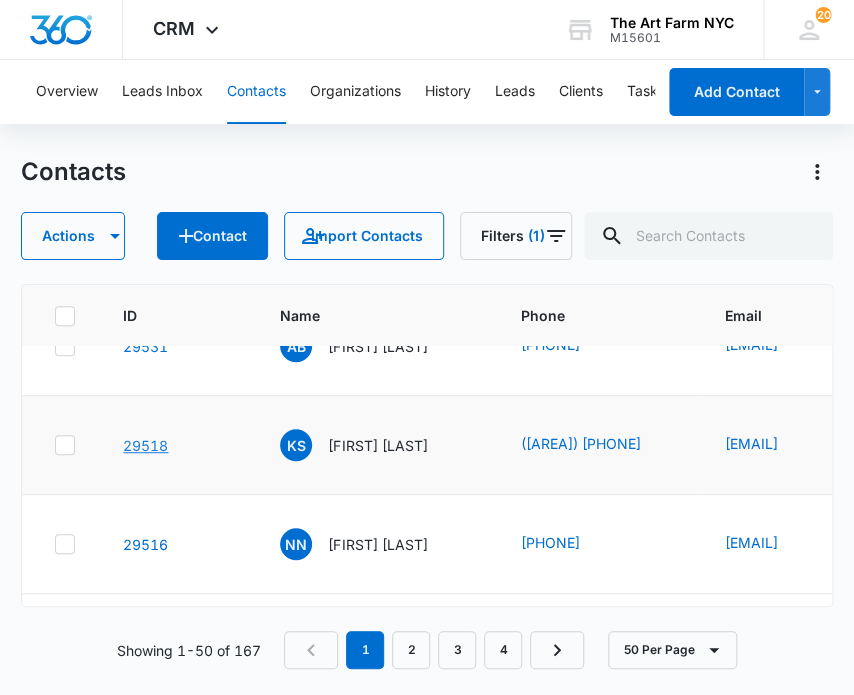 click on "29518" at bounding box center [145, 445] 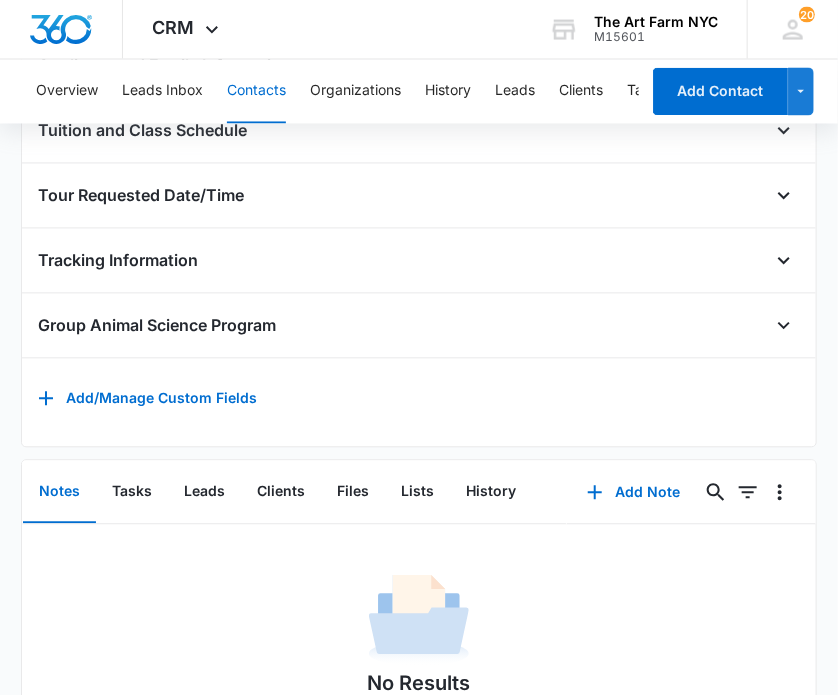 scroll, scrollTop: 1068, scrollLeft: 0, axis: vertical 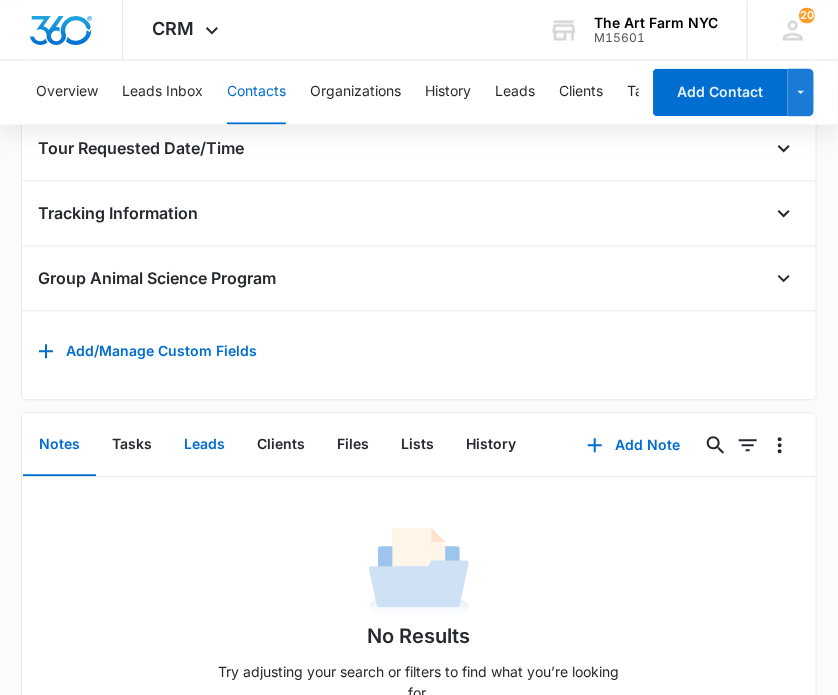 click on "Leads" at bounding box center (204, 445) 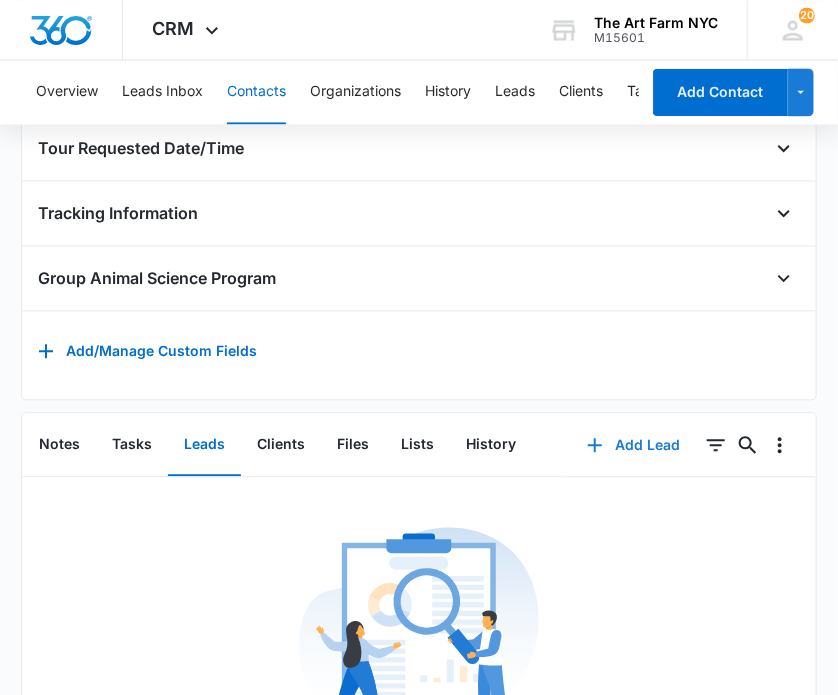 click on "Add Lead" at bounding box center [633, 445] 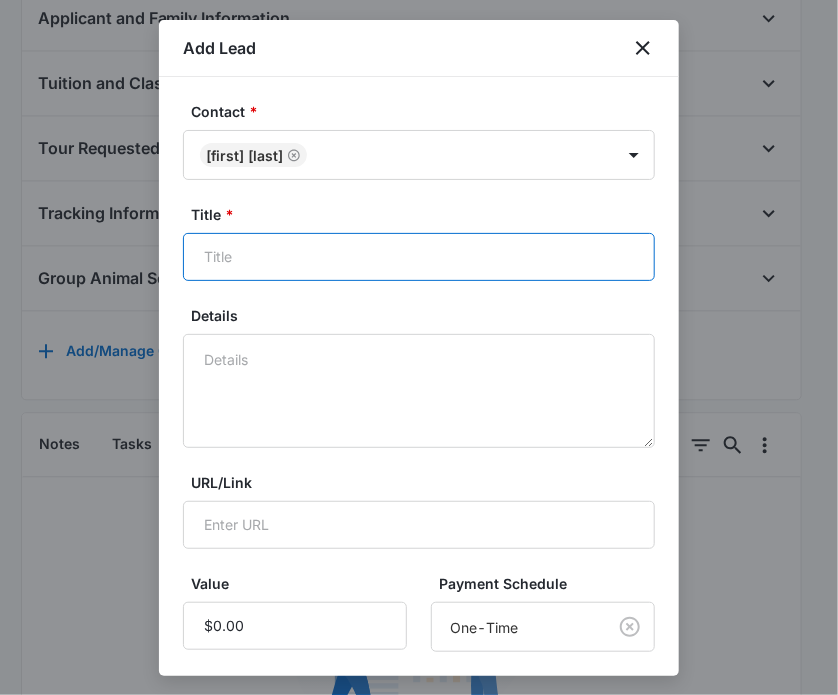 click on "Title *" at bounding box center [419, 257] 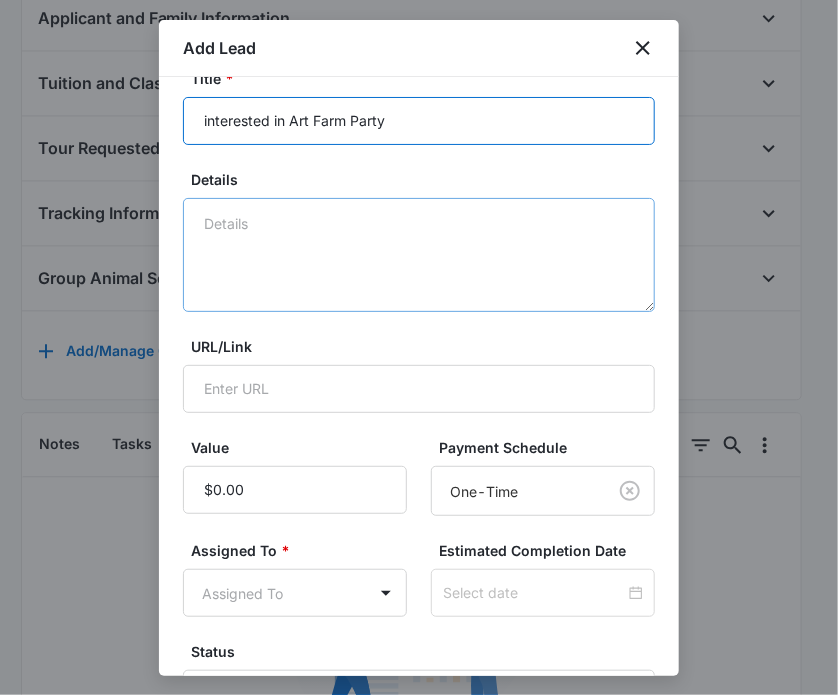 scroll, scrollTop: 159, scrollLeft: 0, axis: vertical 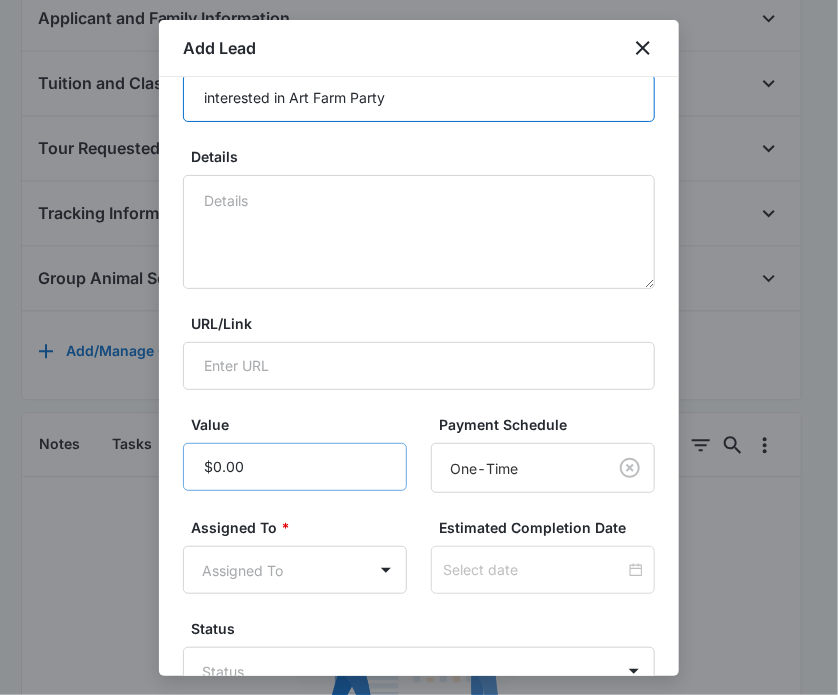 type on "interested in Art Farm Party" 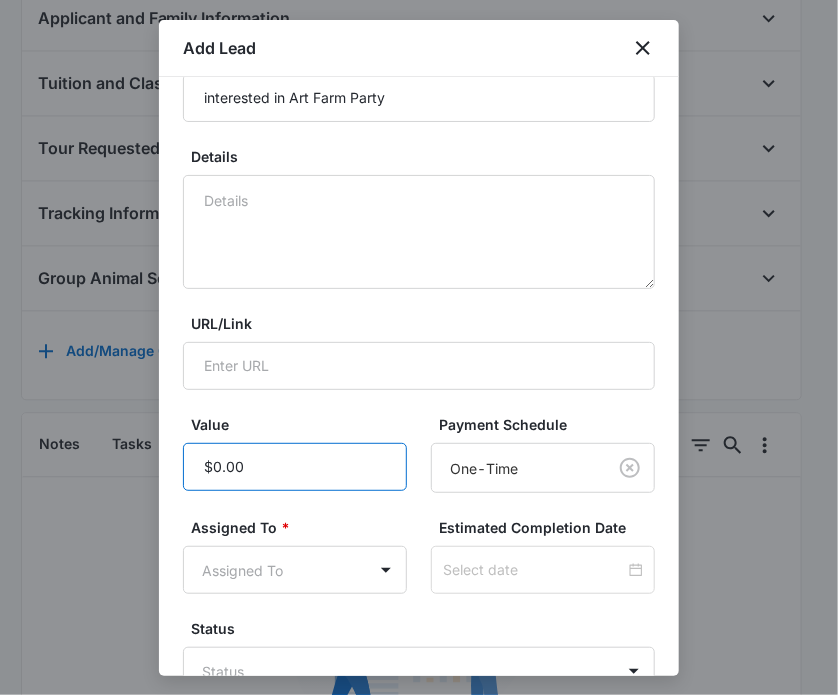 click on "Value" at bounding box center (295, 467) 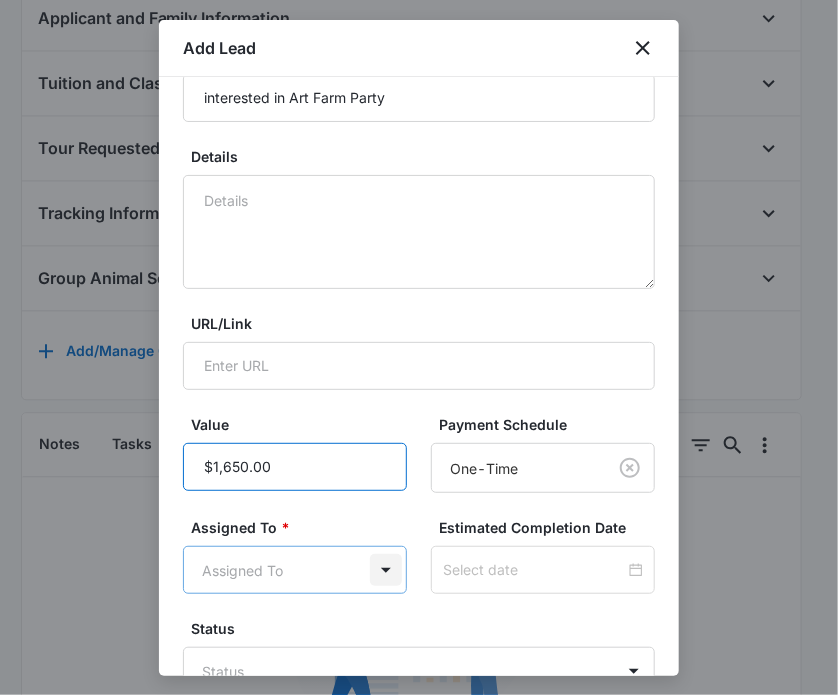 type on "$1,650.00" 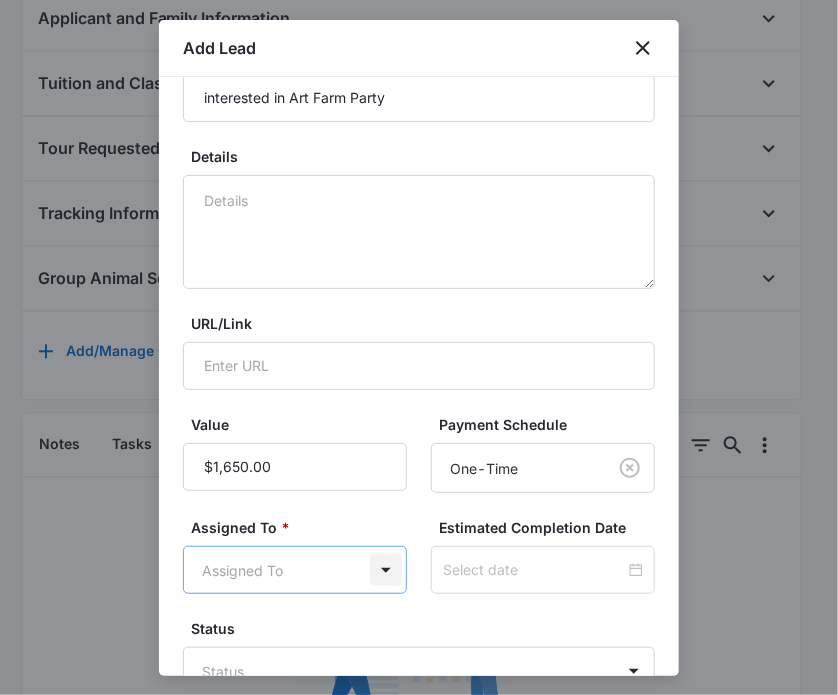 click on "New client created 'Outreach for August 14'.
Contact Info
Name
Cancel Save Changes
[FIRST] [LAST]
Phone
Cancel Save Changes
([AREA]) [PHONE]
Email
Cancel Save Changes
[EMAIL]
Organization
Cancel Save Changes
---
Address
Cancel Save Changes
---
Details
Source
Cancel Save Changes
Birthday Parties
Contact Type
Cancel Save Changes
Lead
Contact Status
Cancel Save Changes
None
Assigned To
Cancel Save Changes
[FIRST] [LAST]
Tags
Cancel Save Changes
---
Next Contact Date
Cancel Save Changes
---
Color Tag
Current Color:
Cancel Save Changes
Payments
ID
ID
[NUMBER]
Created [MONTH] [DAY], [YEAR] at [TIME]am
Additional Contact Info
Relationship
---" at bounding box center (419, -46) 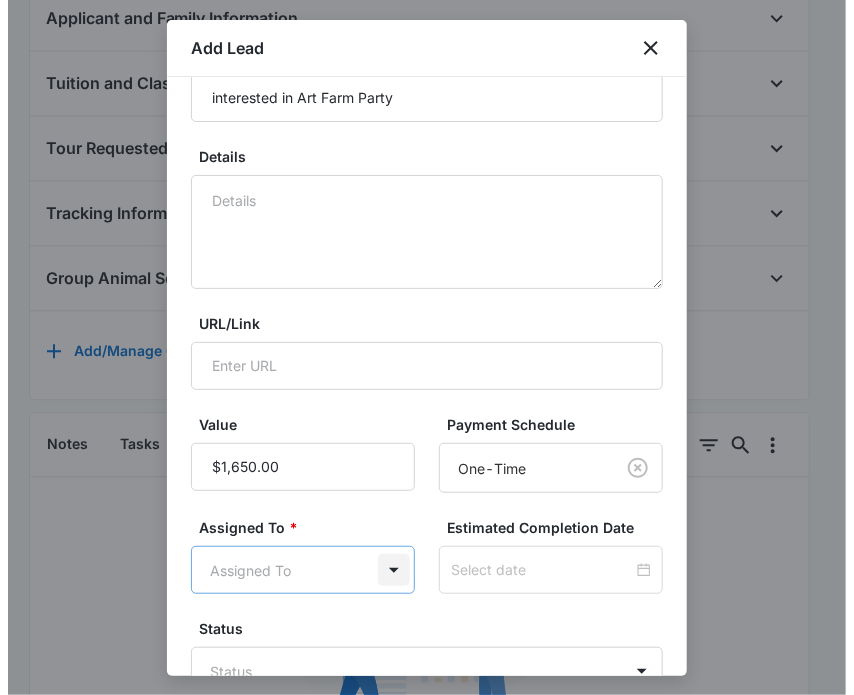 scroll, scrollTop: 0, scrollLeft: 0, axis: both 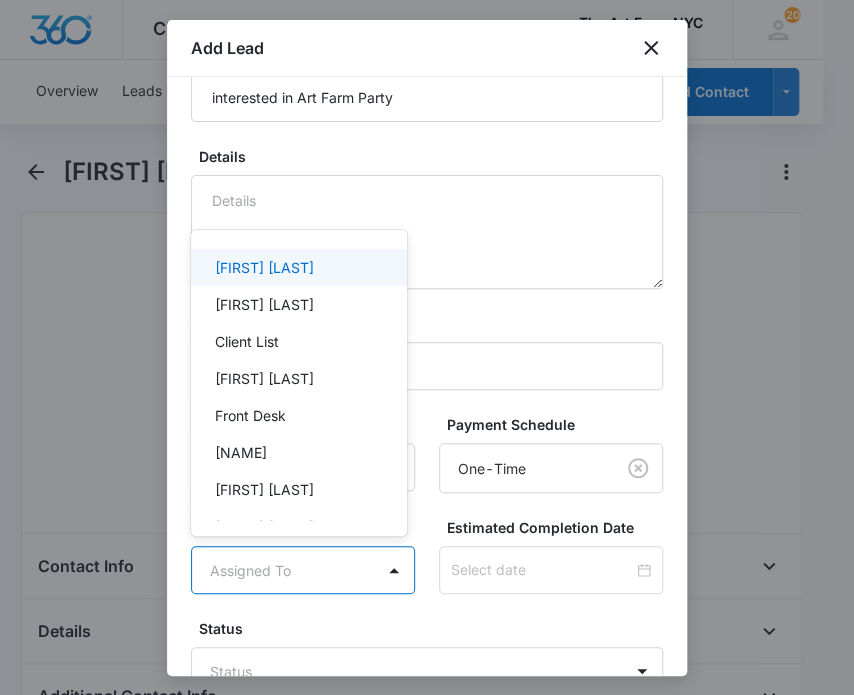 click on "[FIRST] [LAST]" at bounding box center [299, 267] 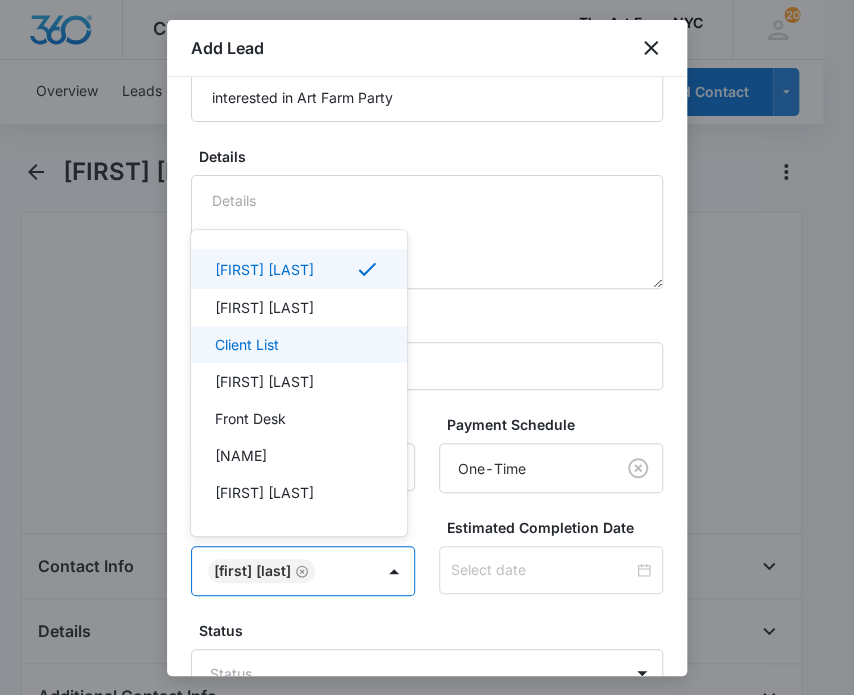 click at bounding box center [427, 347] 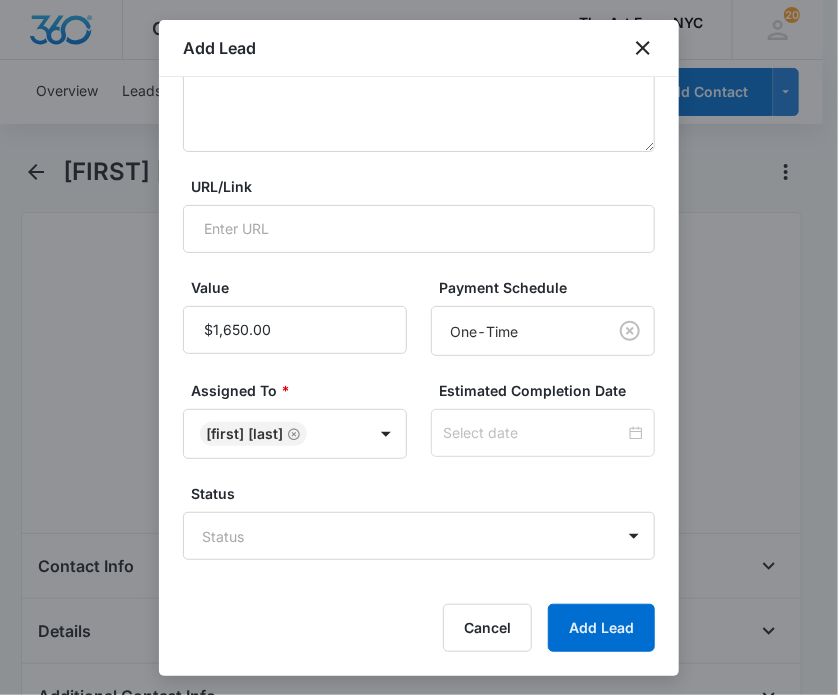 scroll, scrollTop: 310, scrollLeft: 0, axis: vertical 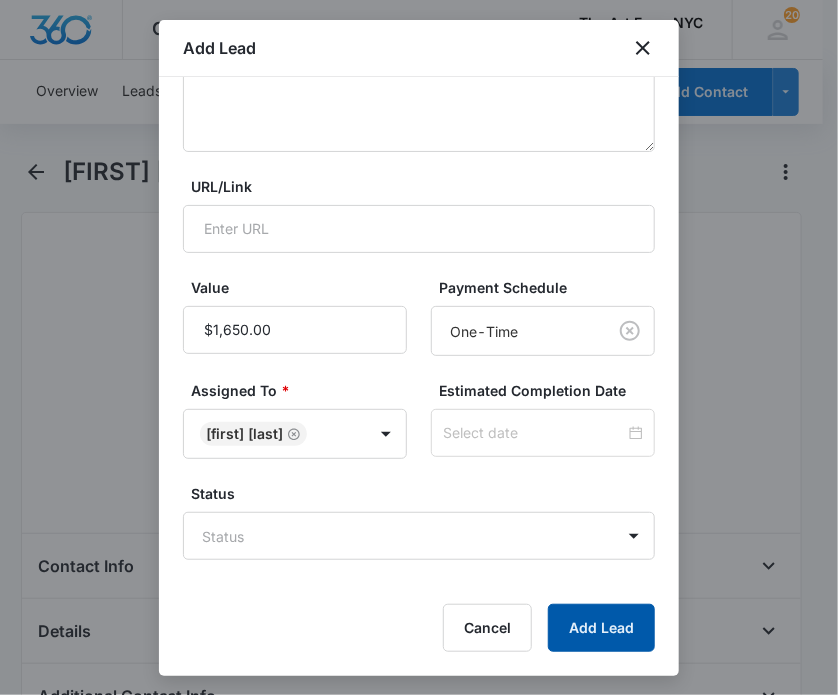 click on "Add Lead" at bounding box center (601, 628) 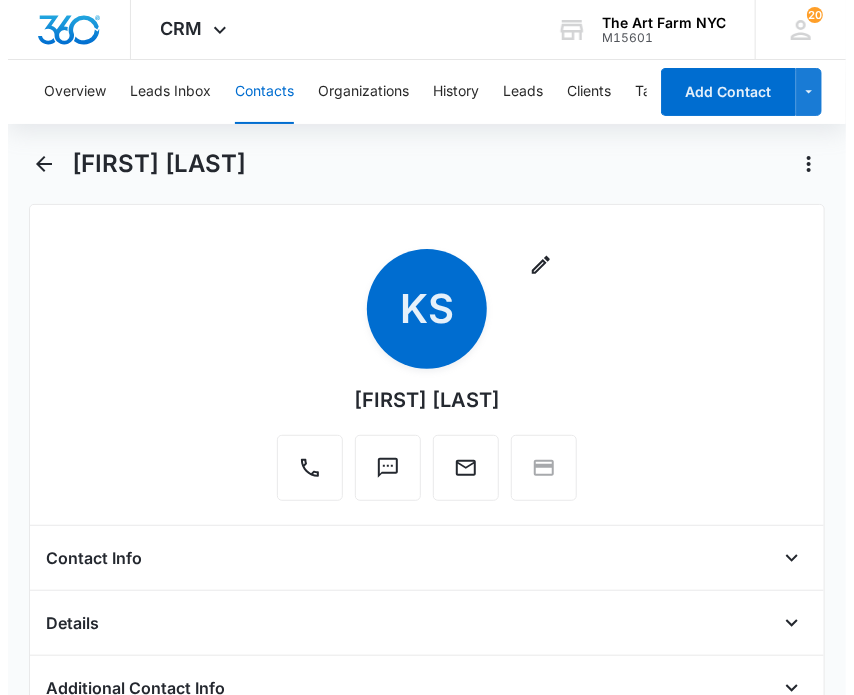 scroll, scrollTop: 0, scrollLeft: 0, axis: both 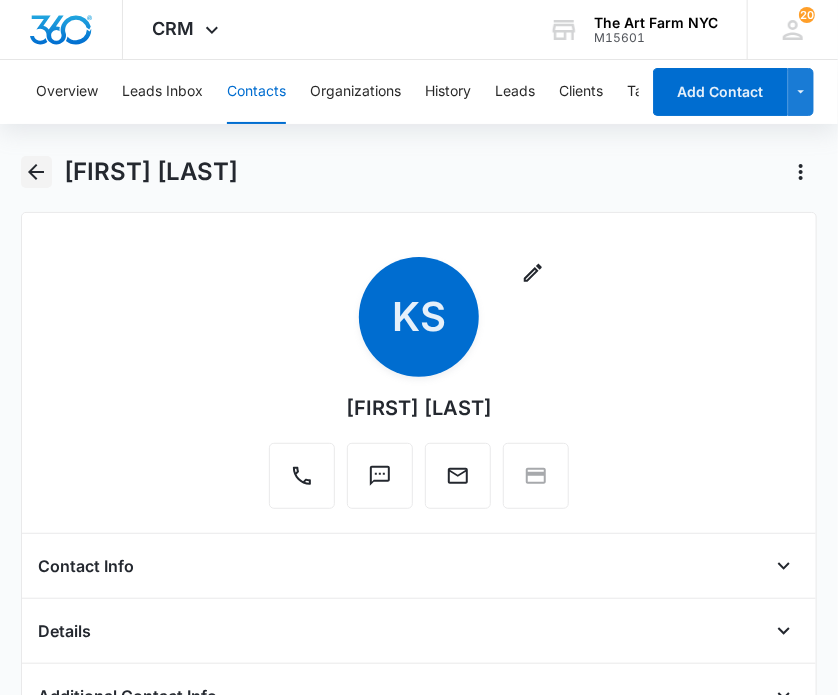 click 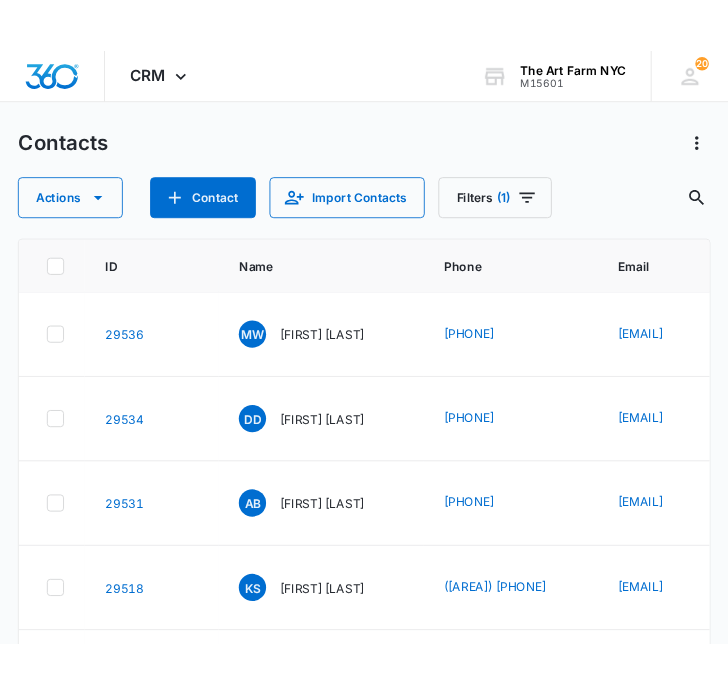 scroll, scrollTop: 0, scrollLeft: 0, axis: both 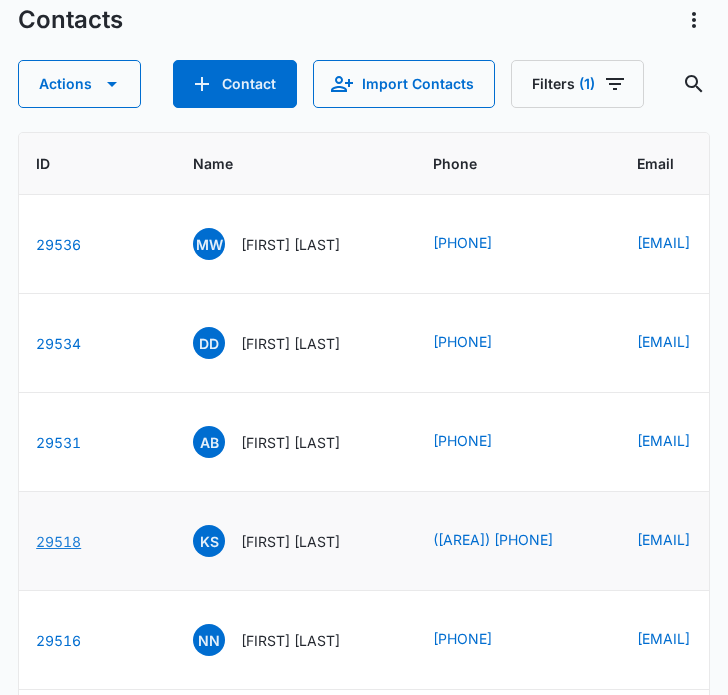 click on "29518" at bounding box center (58, 541) 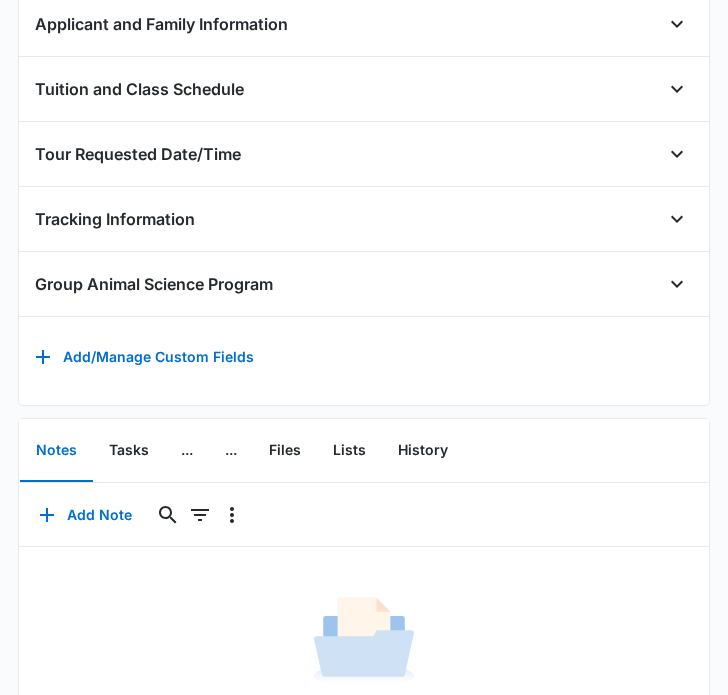 scroll, scrollTop: 991, scrollLeft: 0, axis: vertical 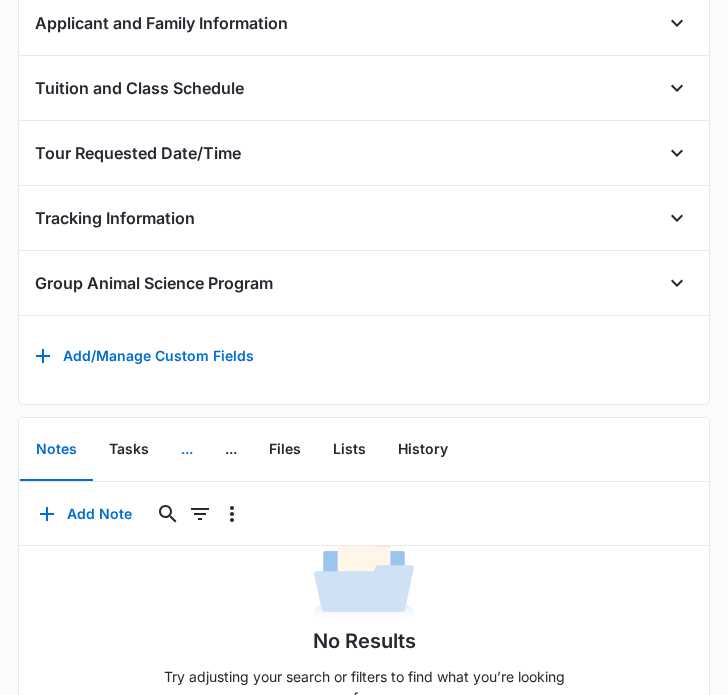click on "..." at bounding box center (187, 450) 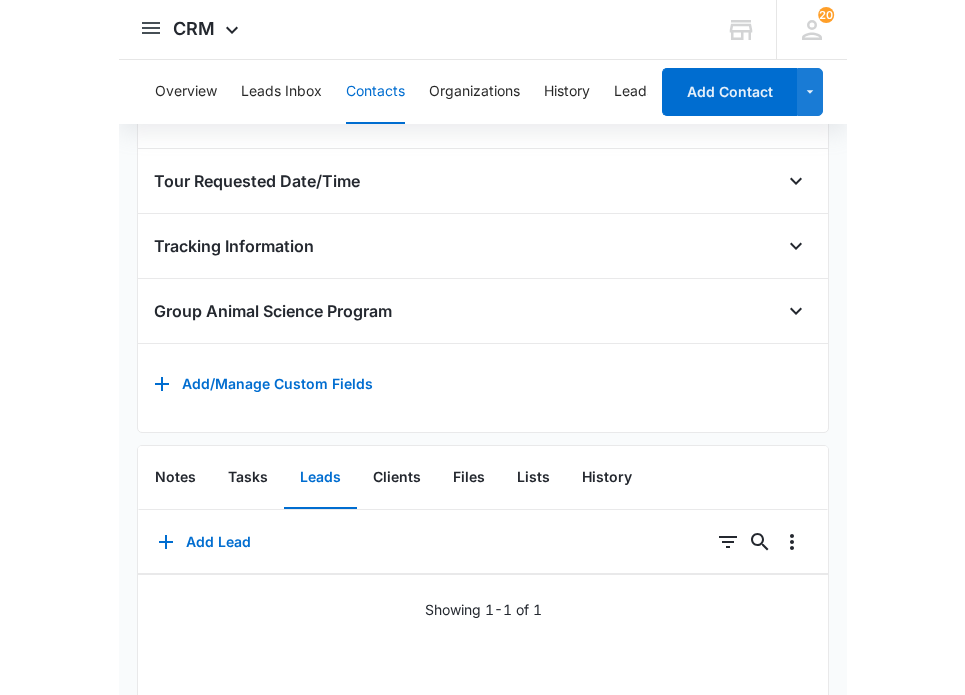 scroll, scrollTop: 947, scrollLeft: 0, axis: vertical 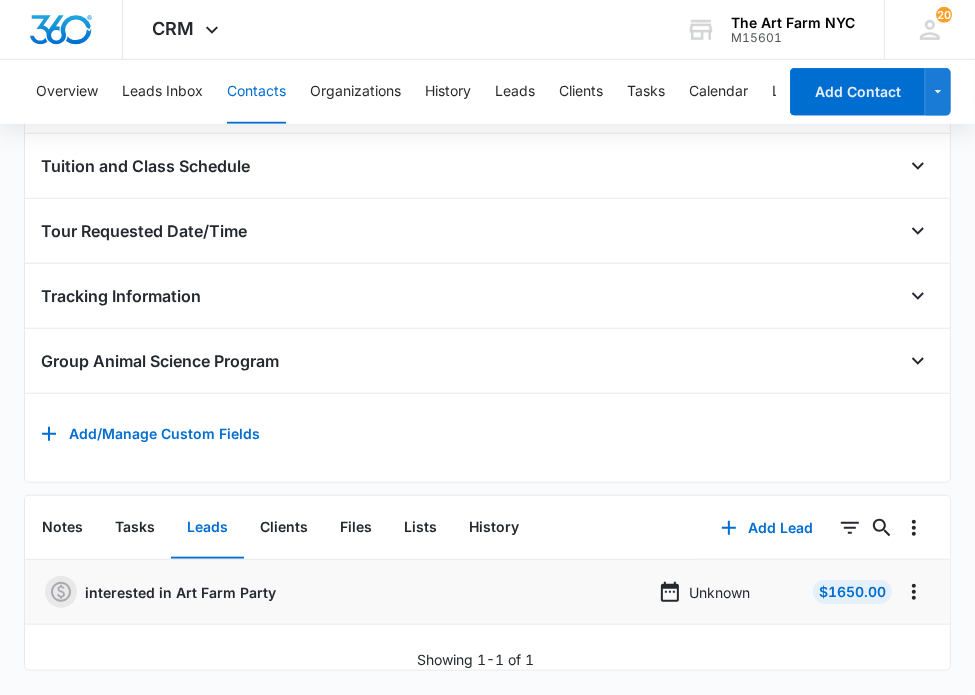 click on "interested in Art Farm Party" at bounding box center [180, 592] 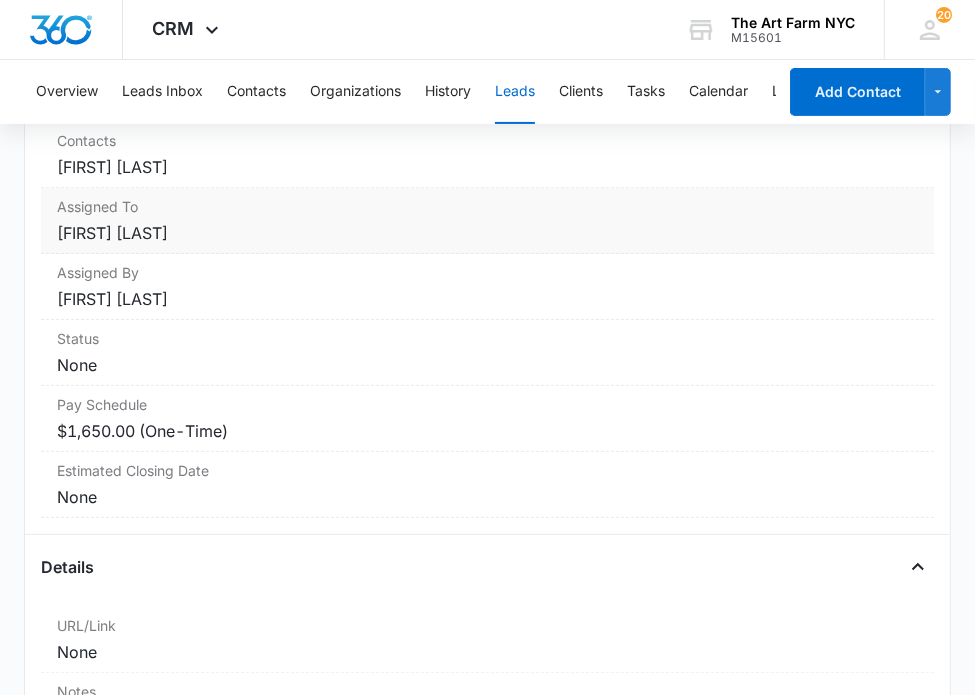 scroll, scrollTop: 268, scrollLeft: 0, axis: vertical 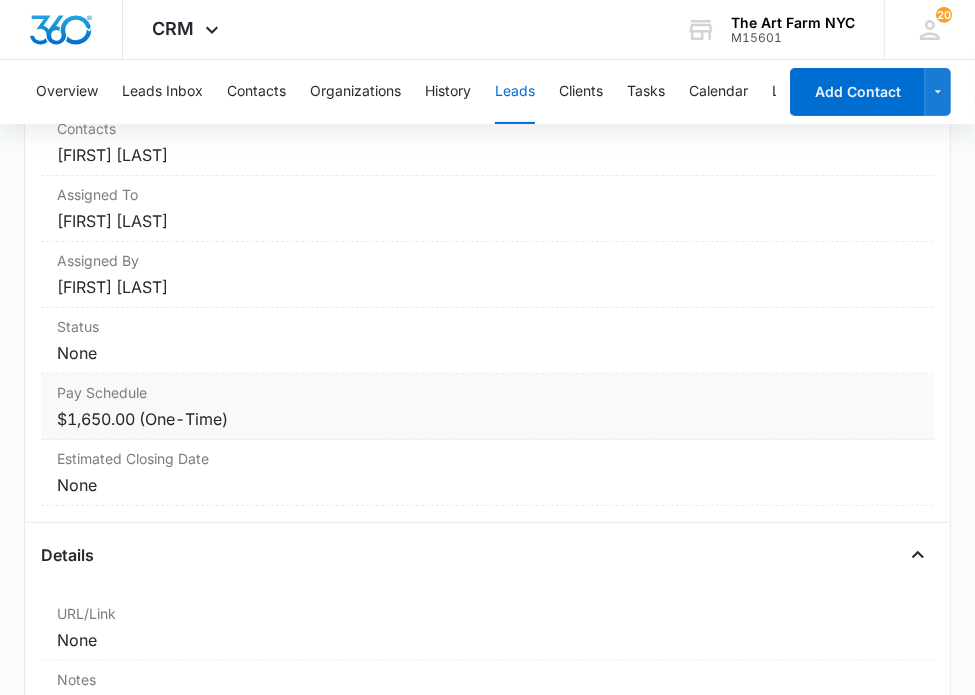 click on "Pay Schedule" at bounding box center (487, 392) 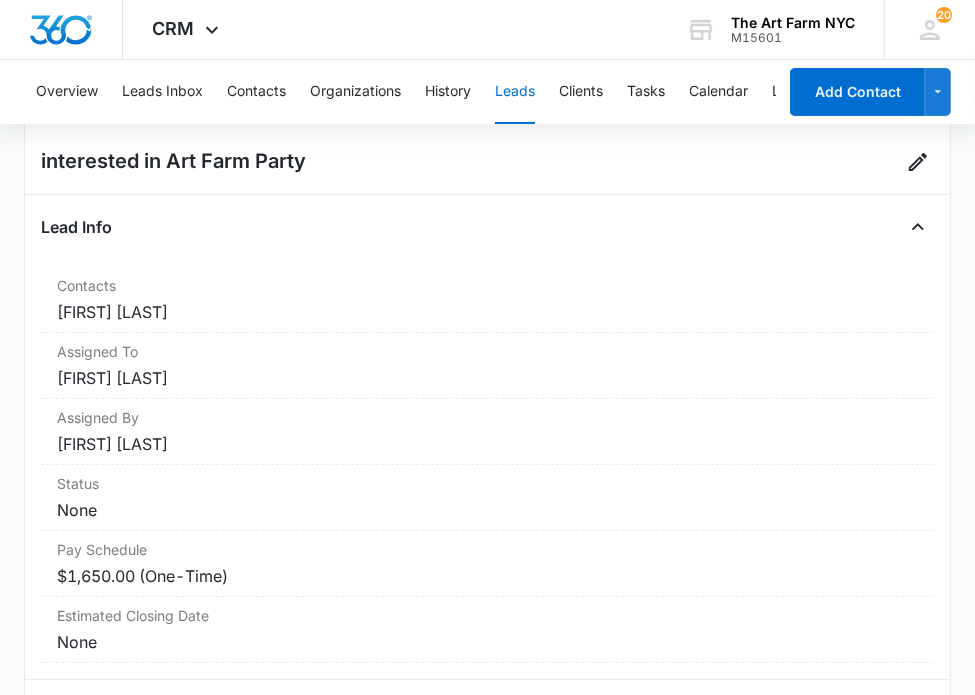 scroll, scrollTop: 0, scrollLeft: 0, axis: both 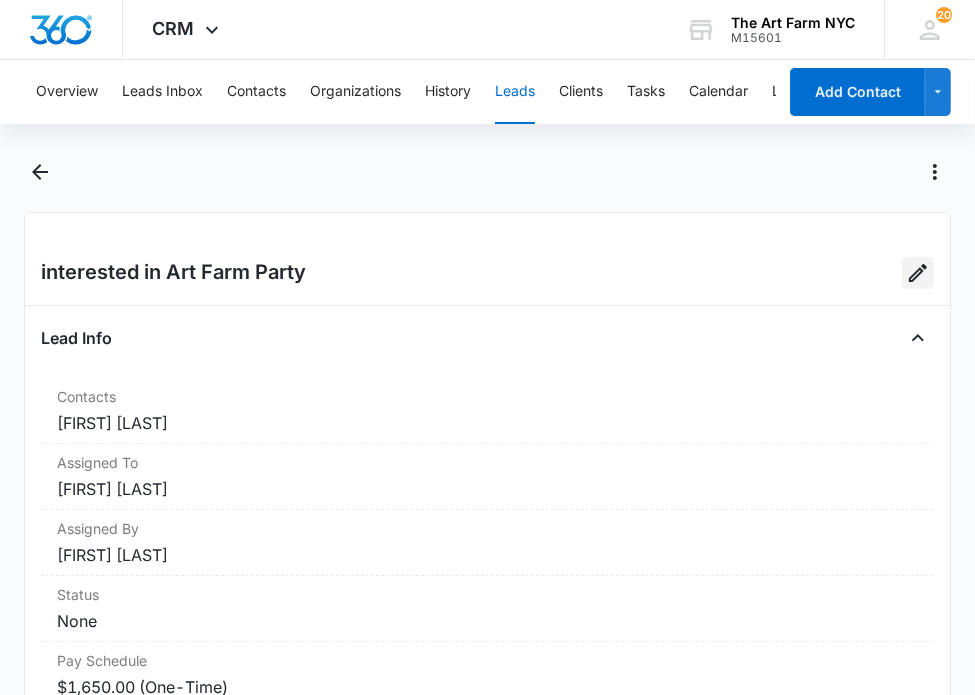 click 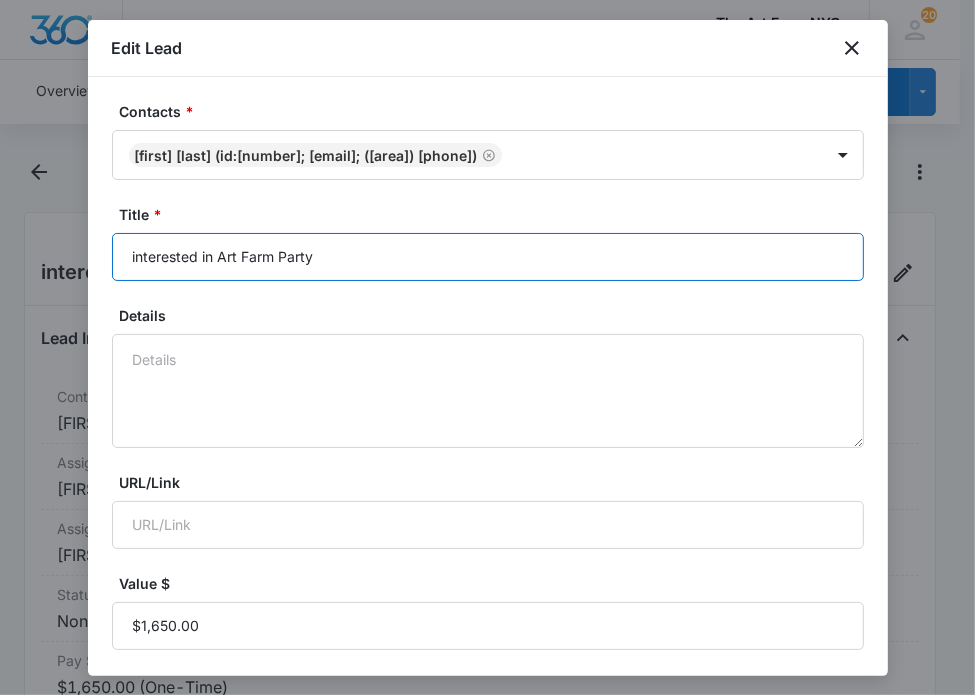 drag, startPoint x: 313, startPoint y: 259, endPoint x: 121, endPoint y: 258, distance: 192.00261 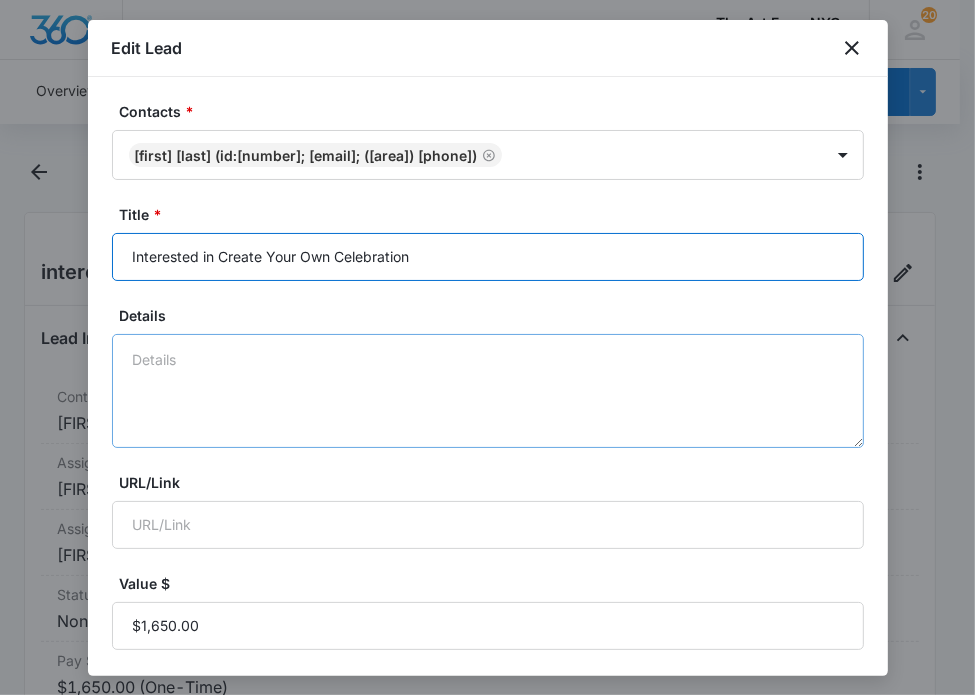 type on "Interested in Create Your Own Celebration" 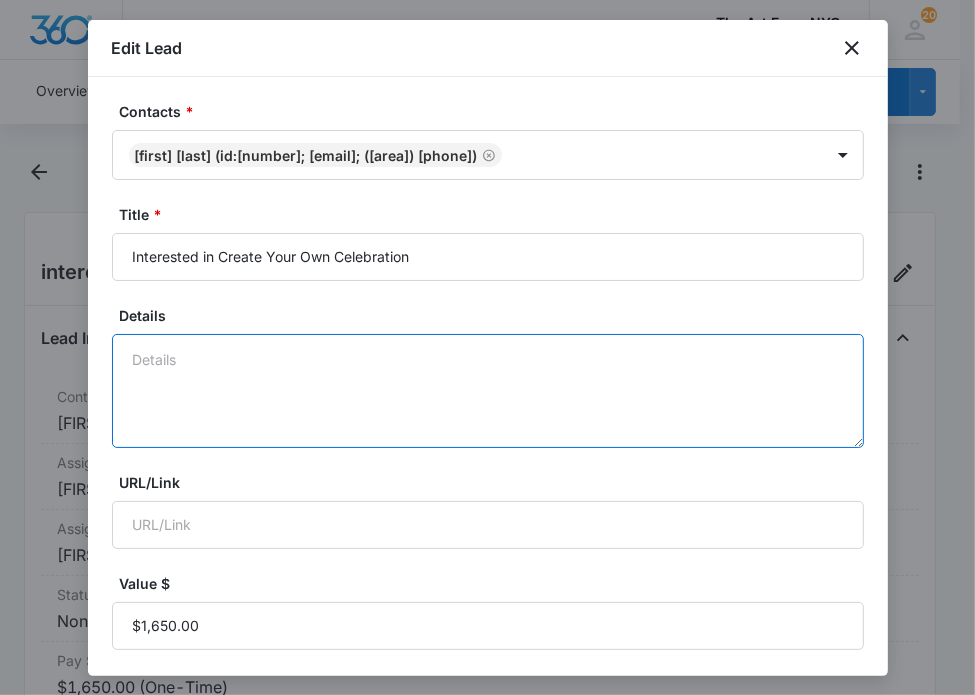 click on "Details" at bounding box center [488, 391] 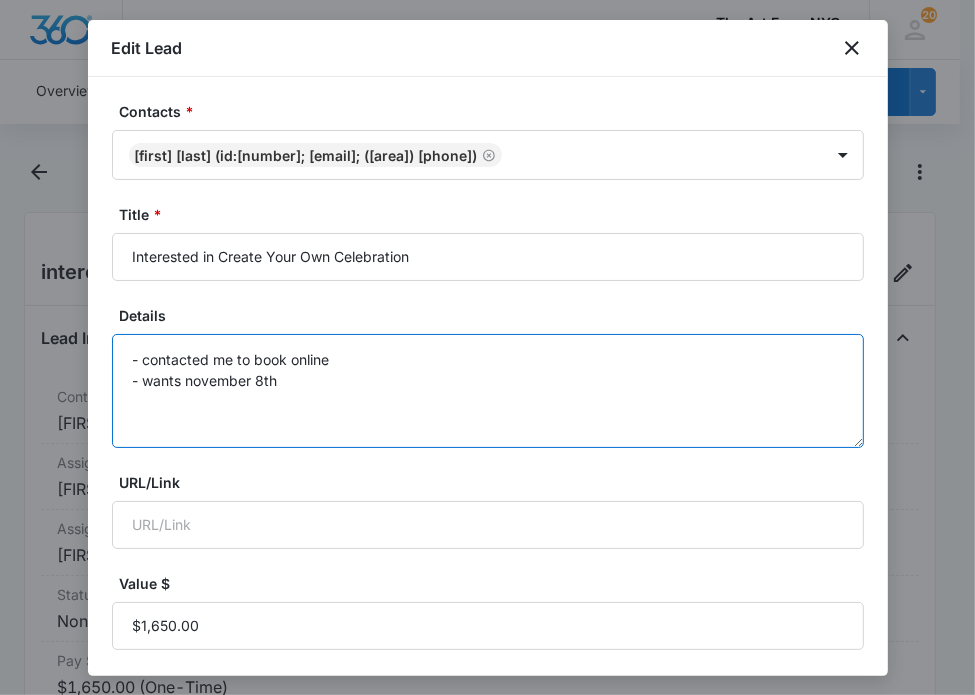 click on "- contacted me to book online
- wants november 8th" at bounding box center (488, 391) 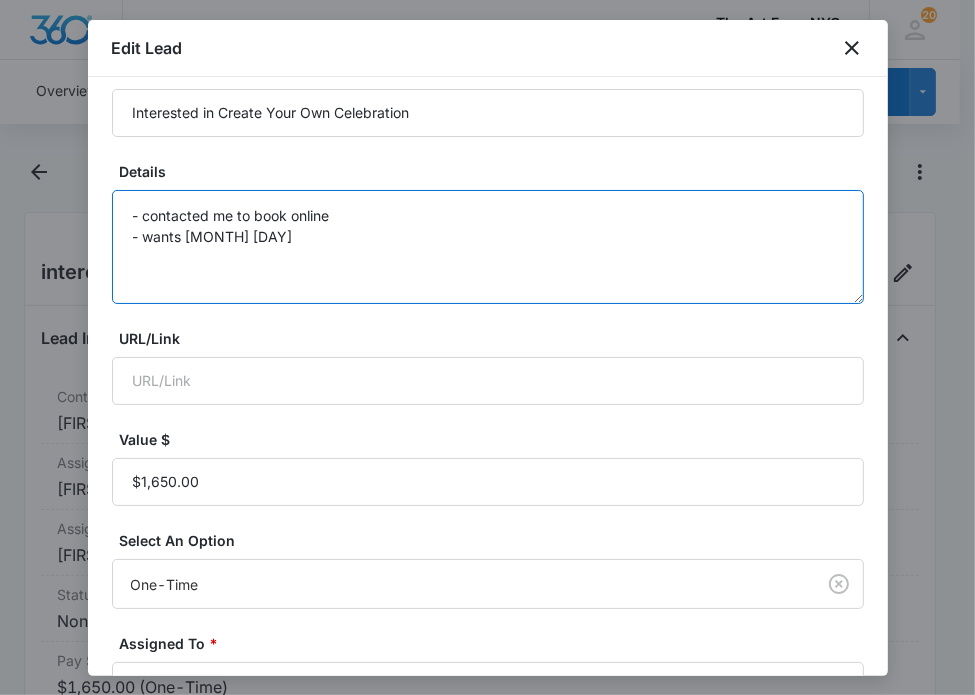 scroll, scrollTop: 154, scrollLeft: 0, axis: vertical 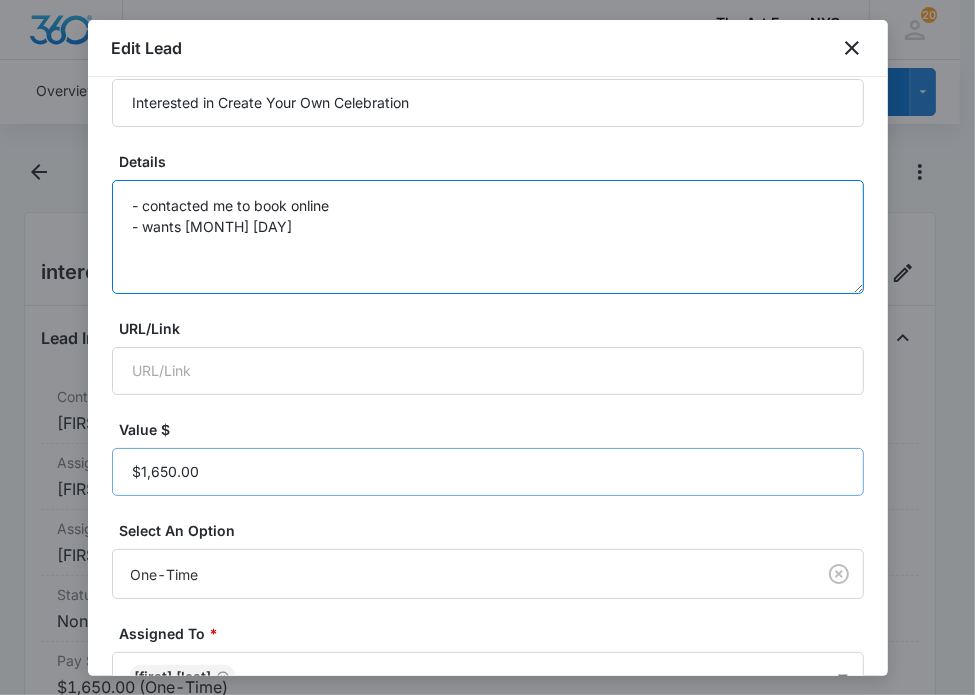 type on "- contacted me to book online
- wants [MONTH] [DAY]" 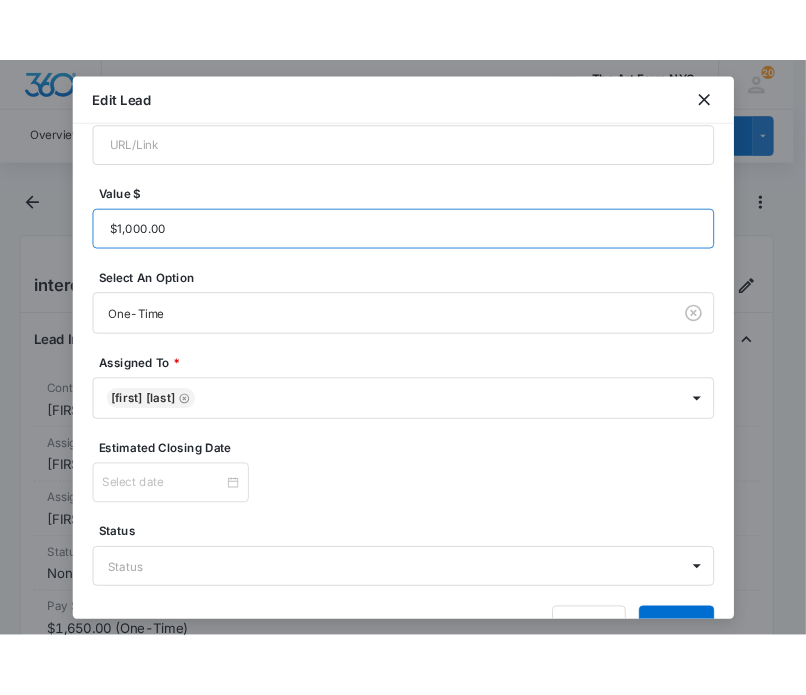 scroll, scrollTop: 476, scrollLeft: 0, axis: vertical 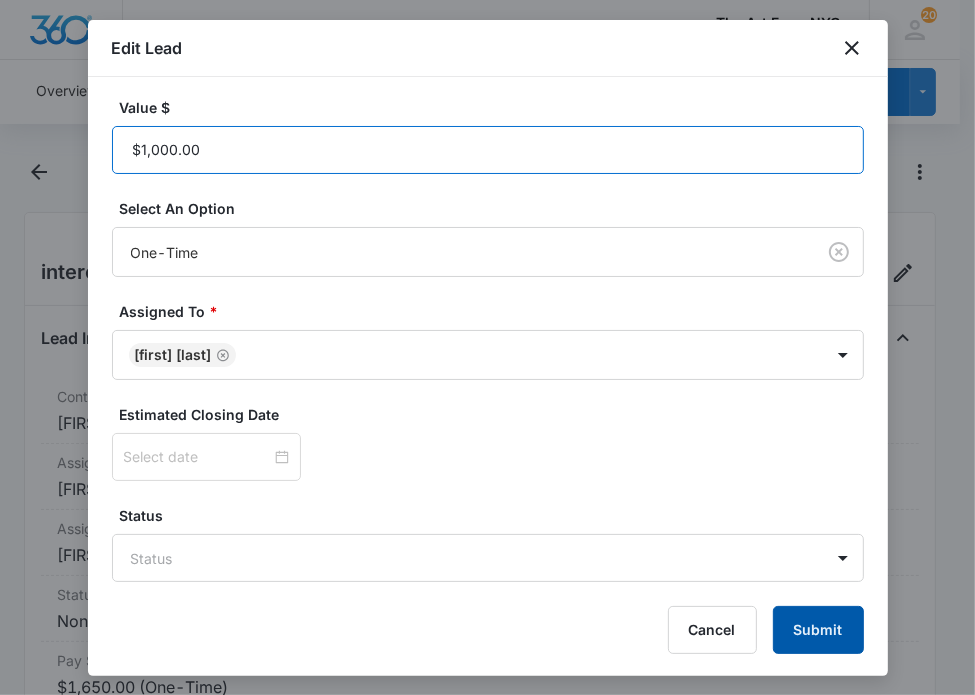 type on "$1,000.00" 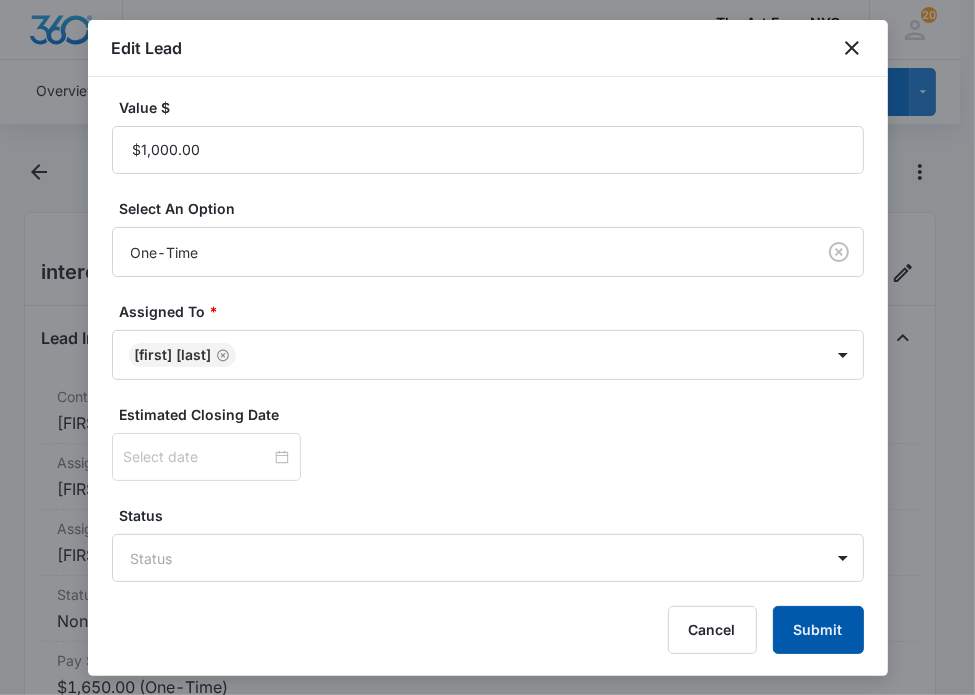 click on "Submit" at bounding box center (818, 630) 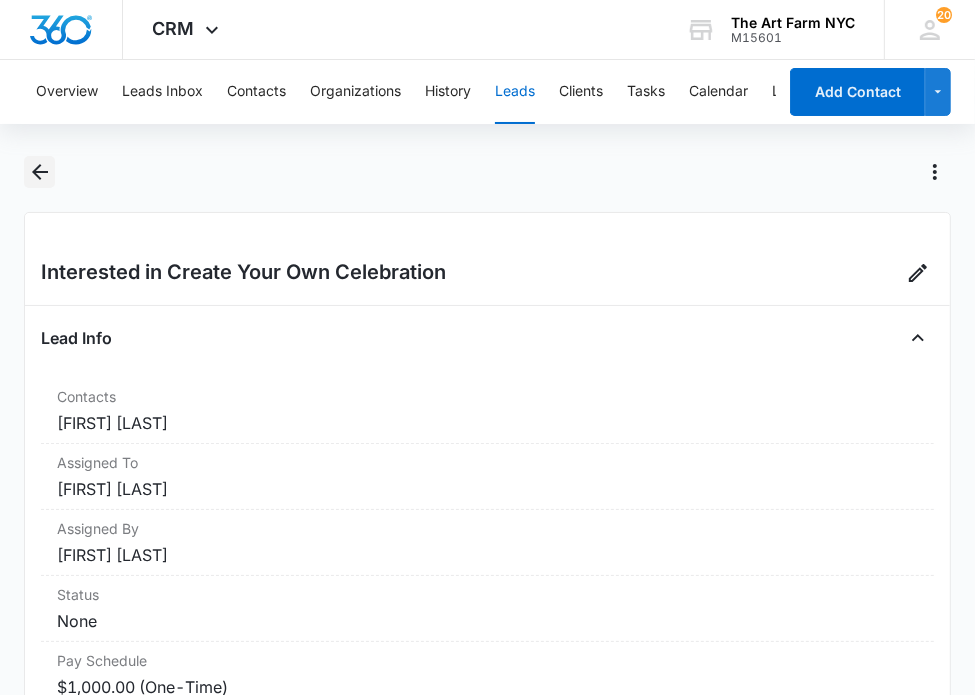 click 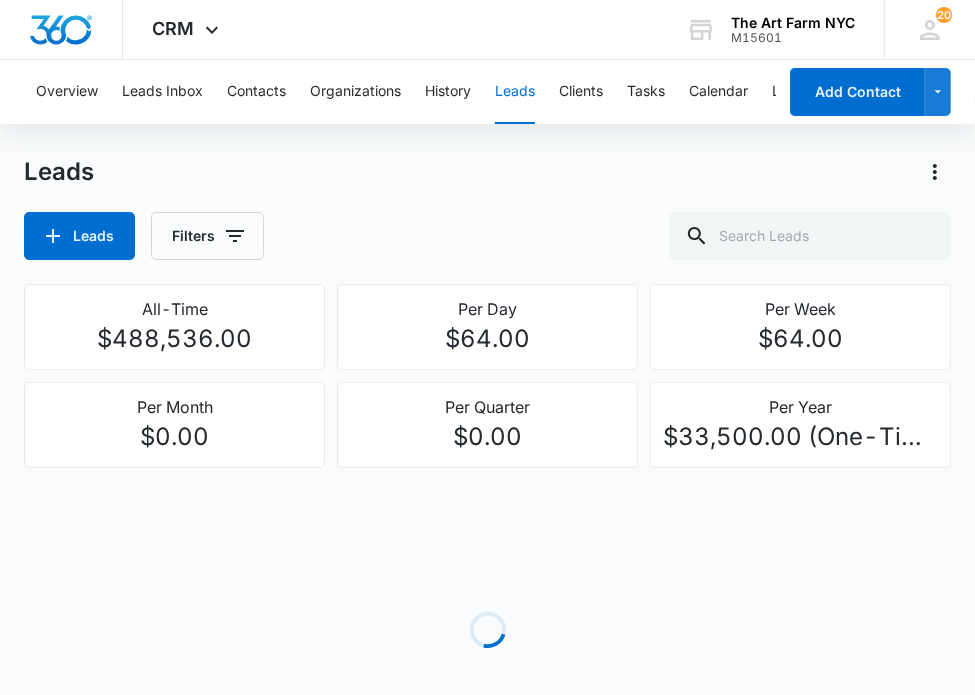 click on "Overview Leads Inbox Contacts Organizations History Leads Clients Tasks Calendar Lists Reports Settings Add Contact Leads Leads Filters All-Time $488,536.00 Per Day $64.00 Per Week $64.00 Per Month $0.00 Per Quarter $0.00 Per Year $33,500.00 Loading Title Date Created Contacts Assigned To Value Paid Est. Close Date Status History No Results" at bounding box center [487, 432] 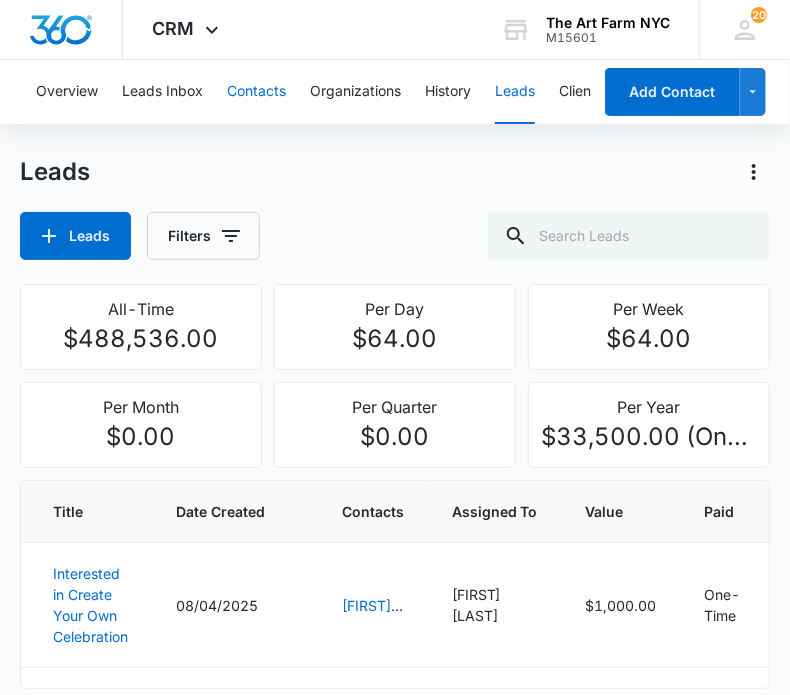 click on "Contacts" at bounding box center (256, 92) 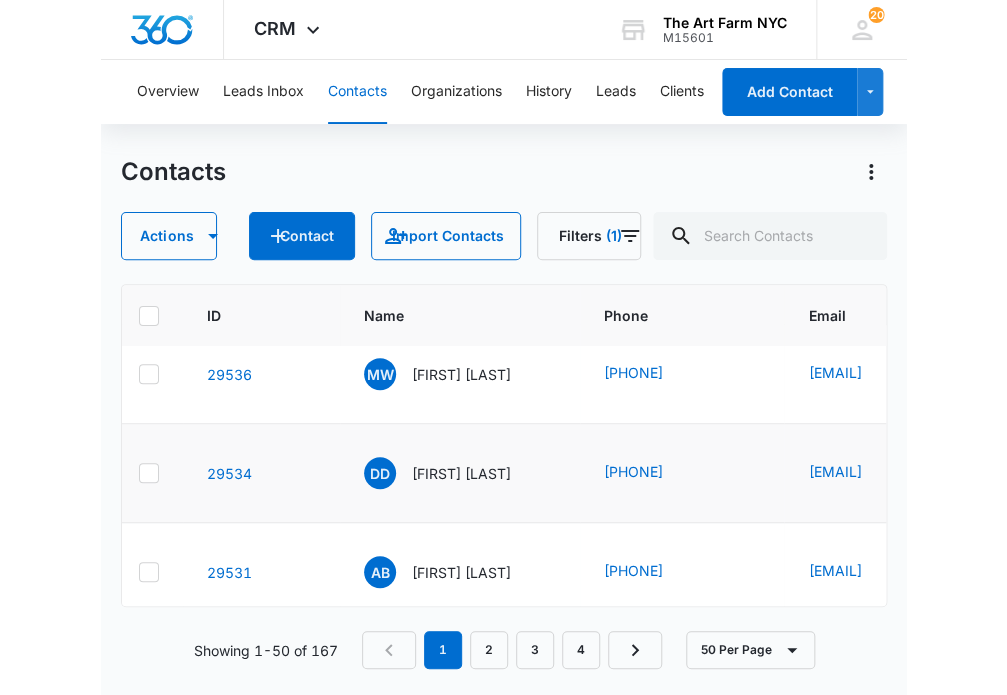 scroll, scrollTop: 0, scrollLeft: 16, axis: horizontal 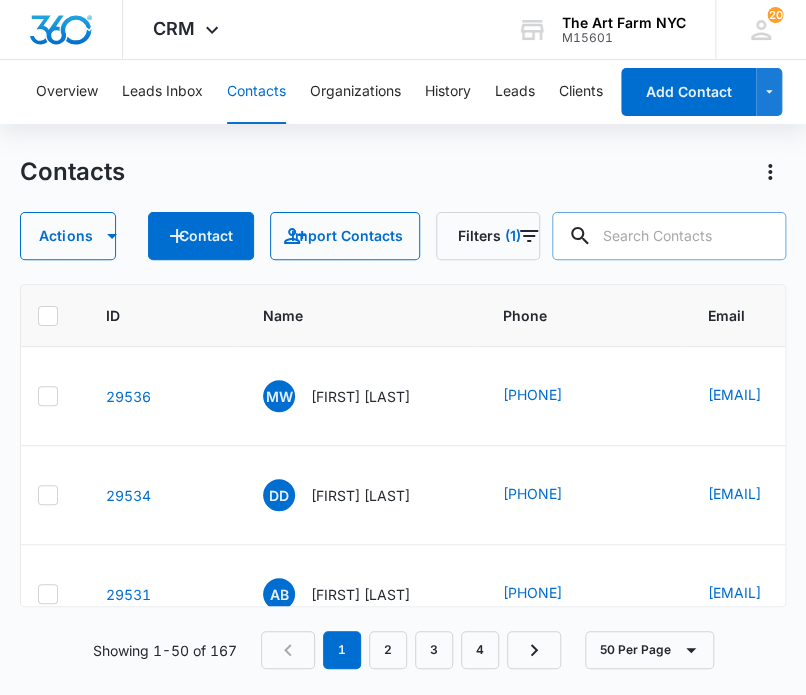 click at bounding box center [669, 236] 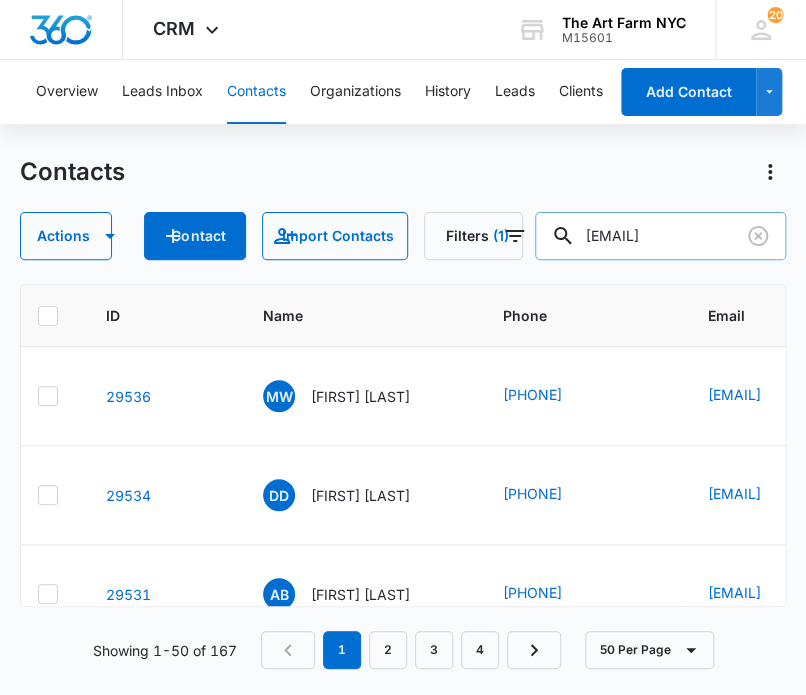 type on "[EMAIL]" 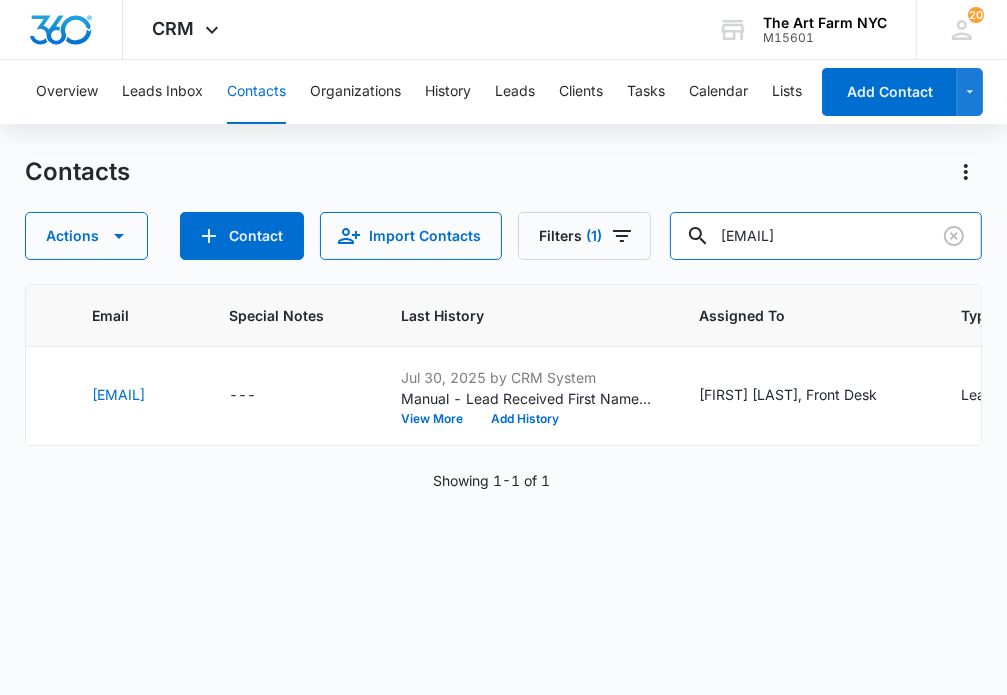 scroll, scrollTop: 0, scrollLeft: 495, axis: horizontal 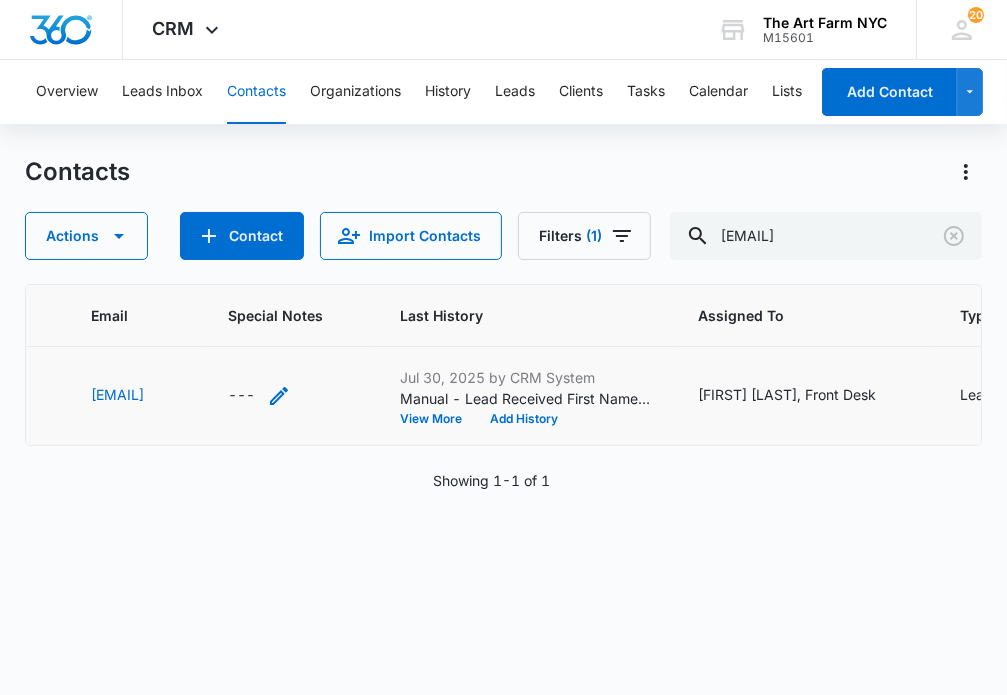 click 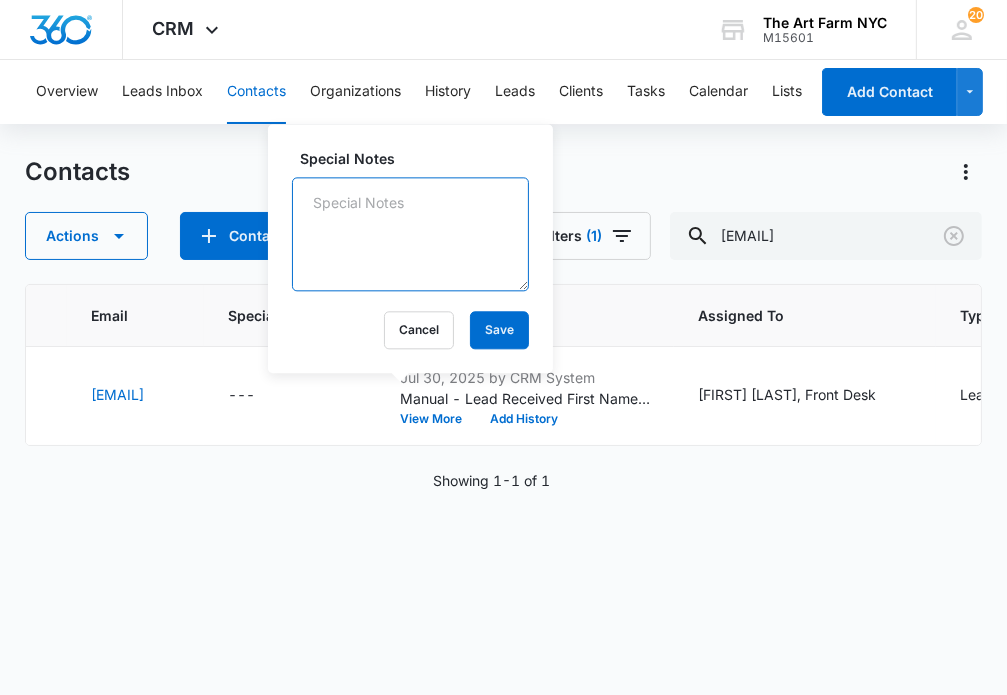 click on "Special Notes" at bounding box center [410, 234] 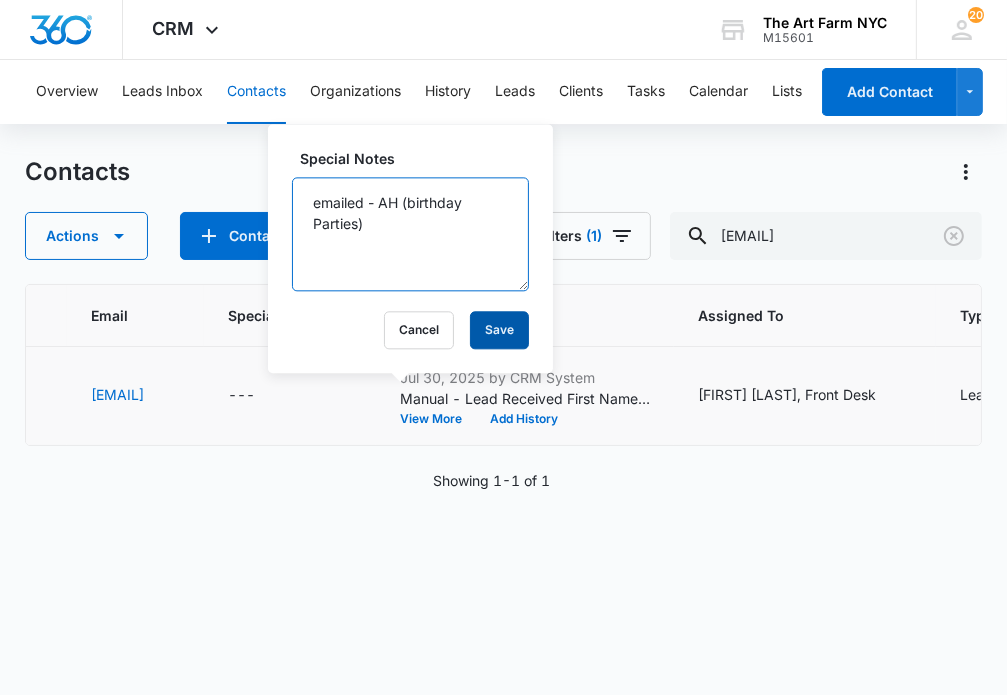 type on "emailed - AH (birthday Parties)" 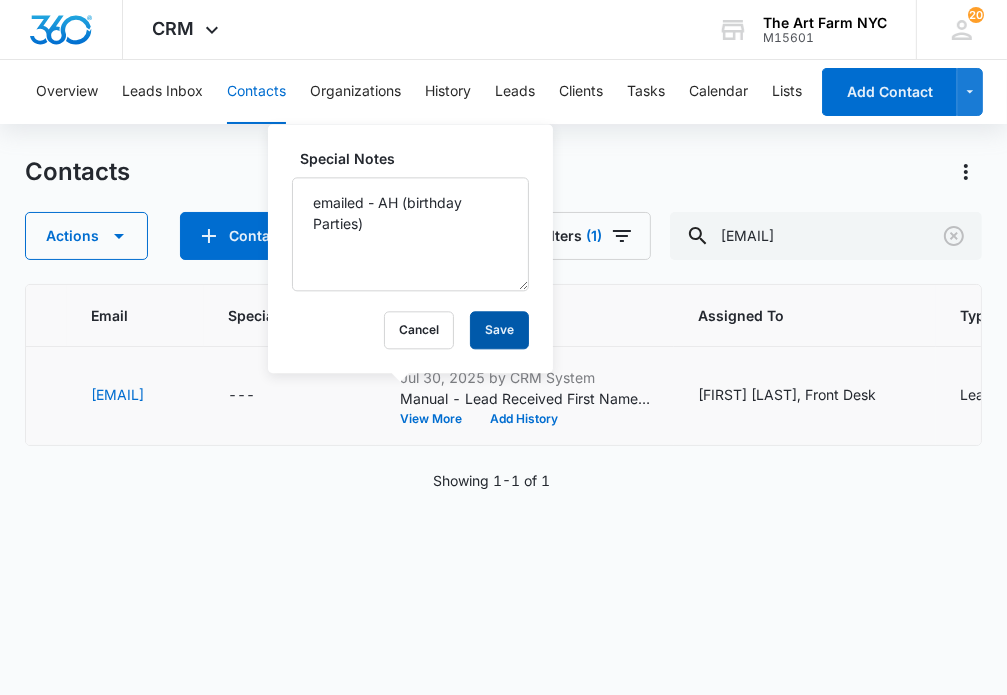 click on "Save" at bounding box center (499, 330) 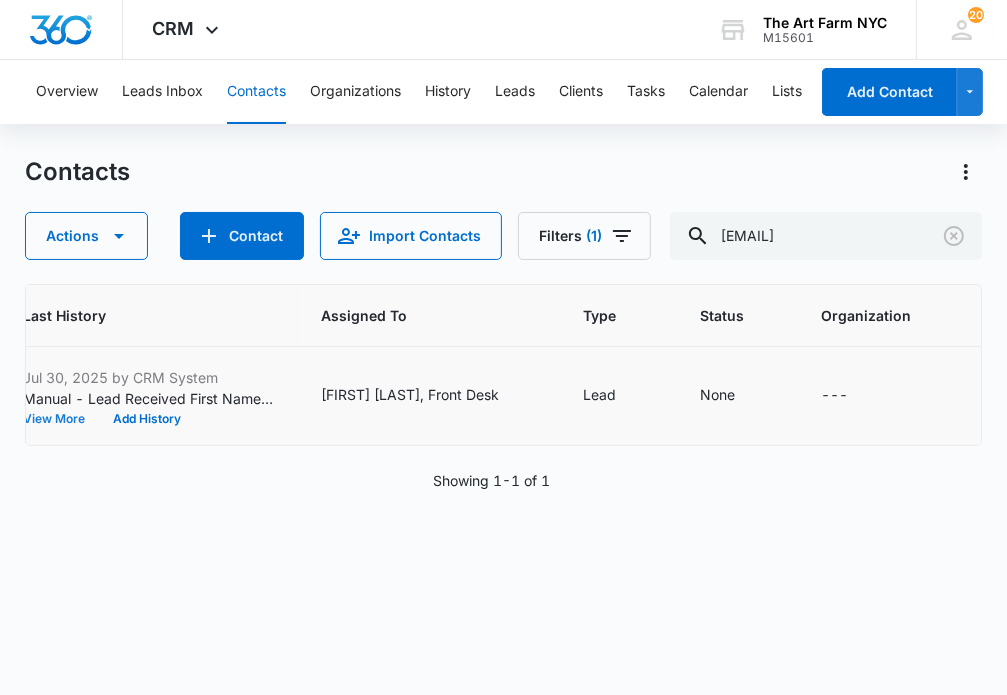 scroll, scrollTop: 0, scrollLeft: 984, axis: horizontal 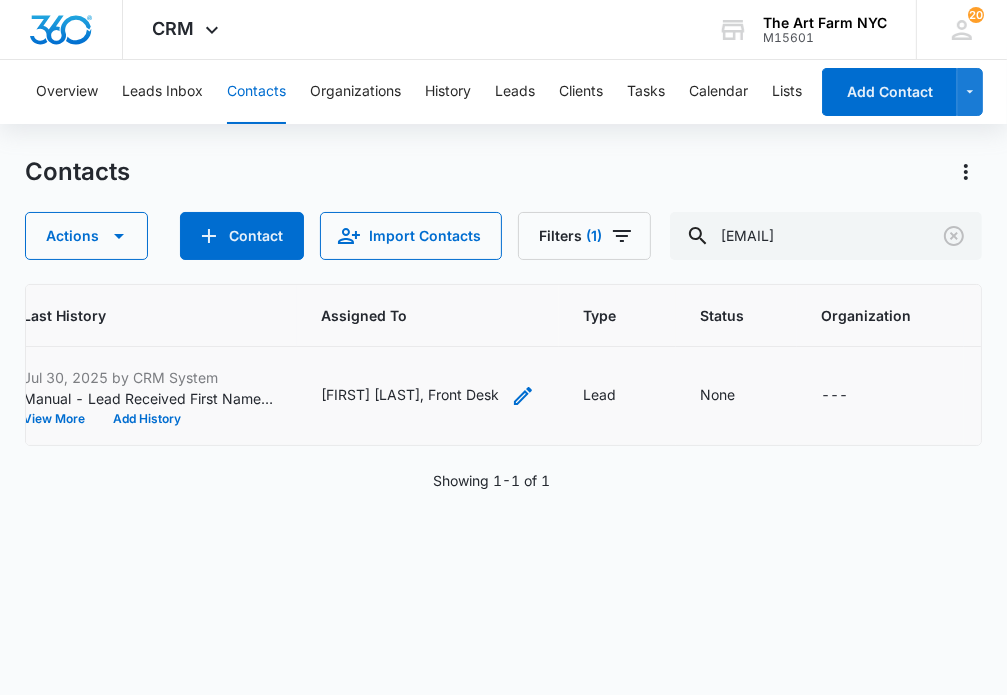click on "[FIRST] [LAST], Front Desk" at bounding box center [410, 394] 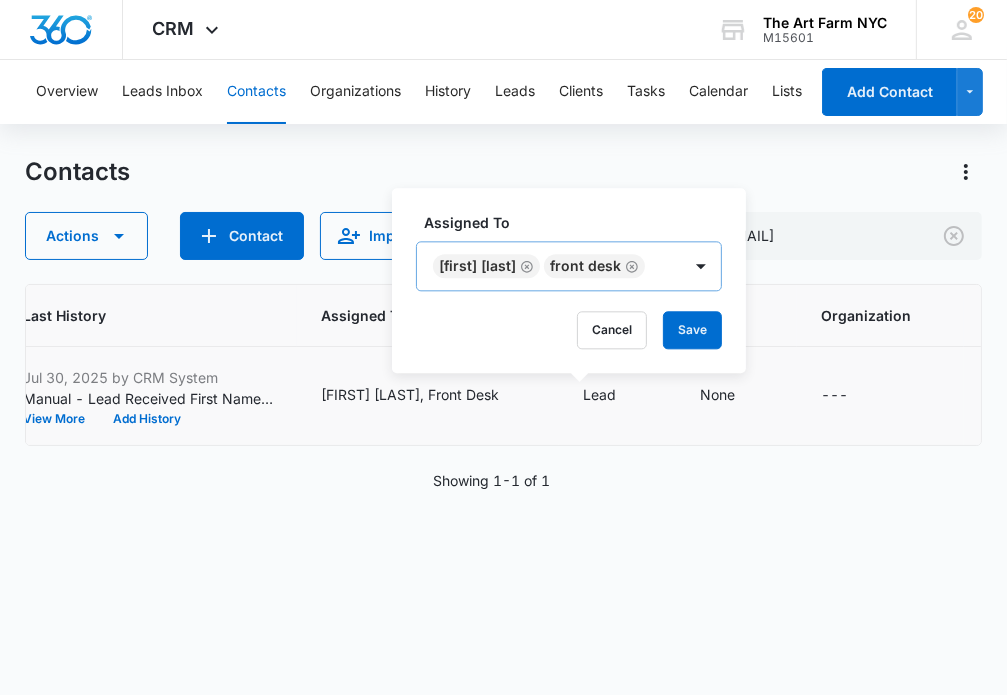 click 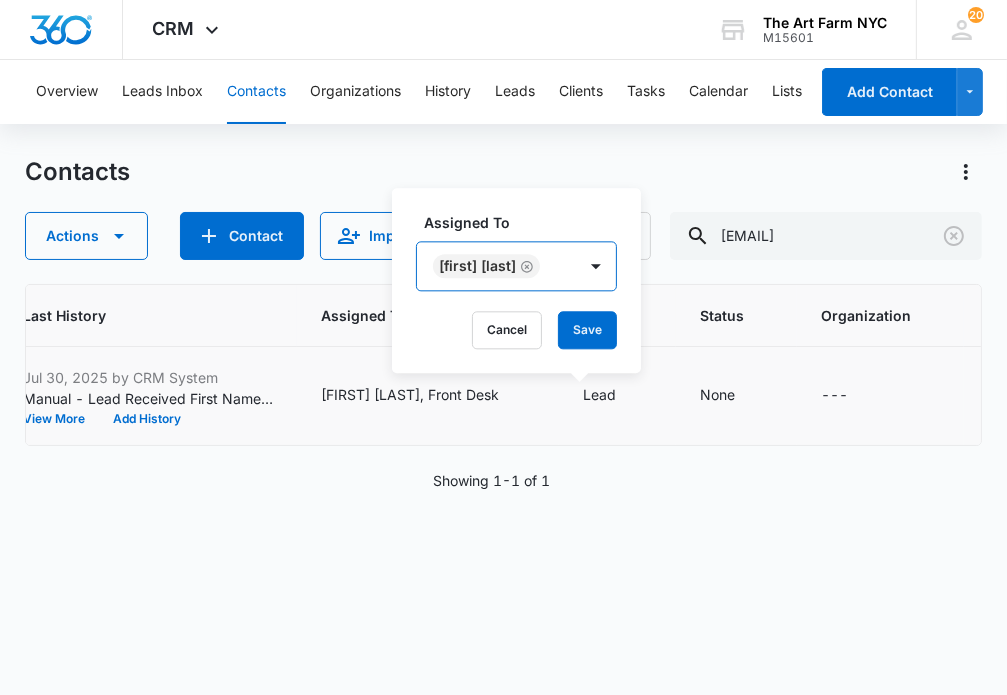 scroll, scrollTop: 0, scrollLeft: 0, axis: both 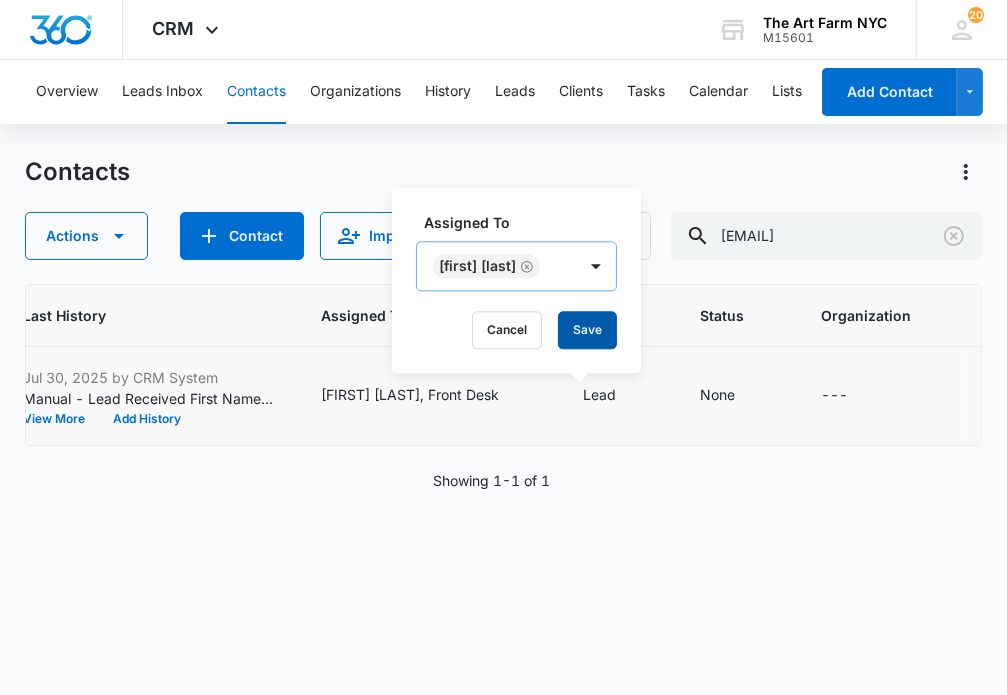click on "Save" at bounding box center [587, 330] 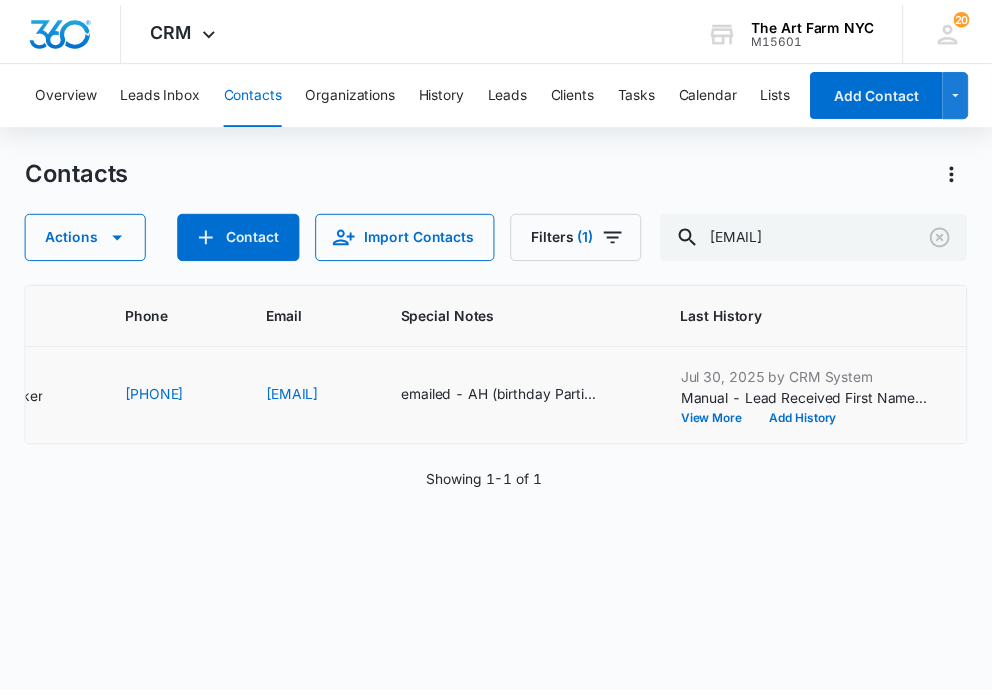 scroll, scrollTop: 0, scrollLeft: 0, axis: both 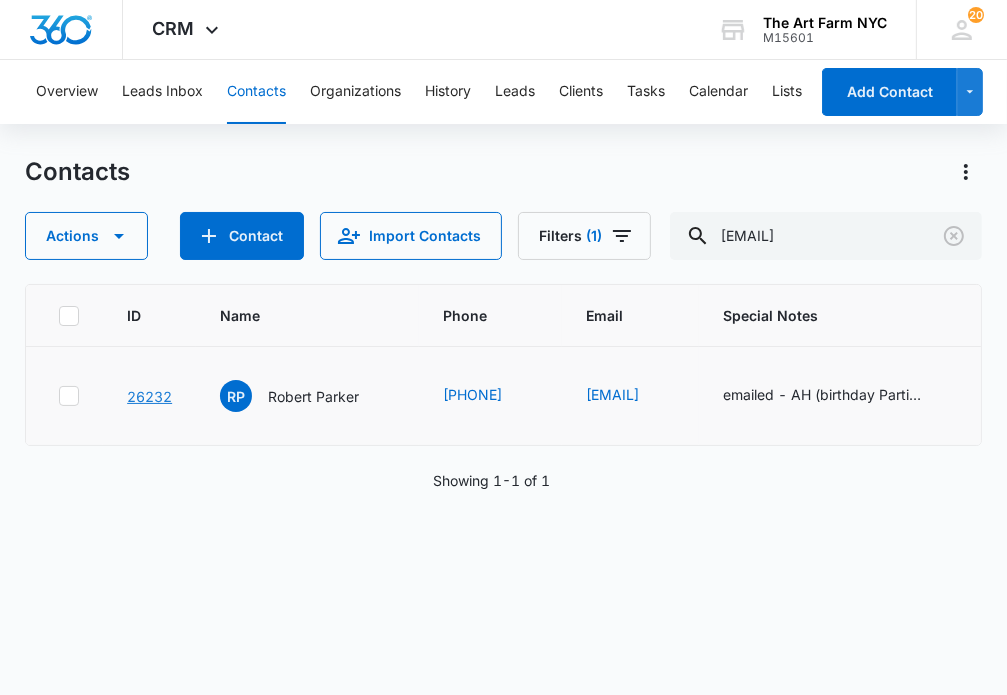 click on "26232" at bounding box center (149, 396) 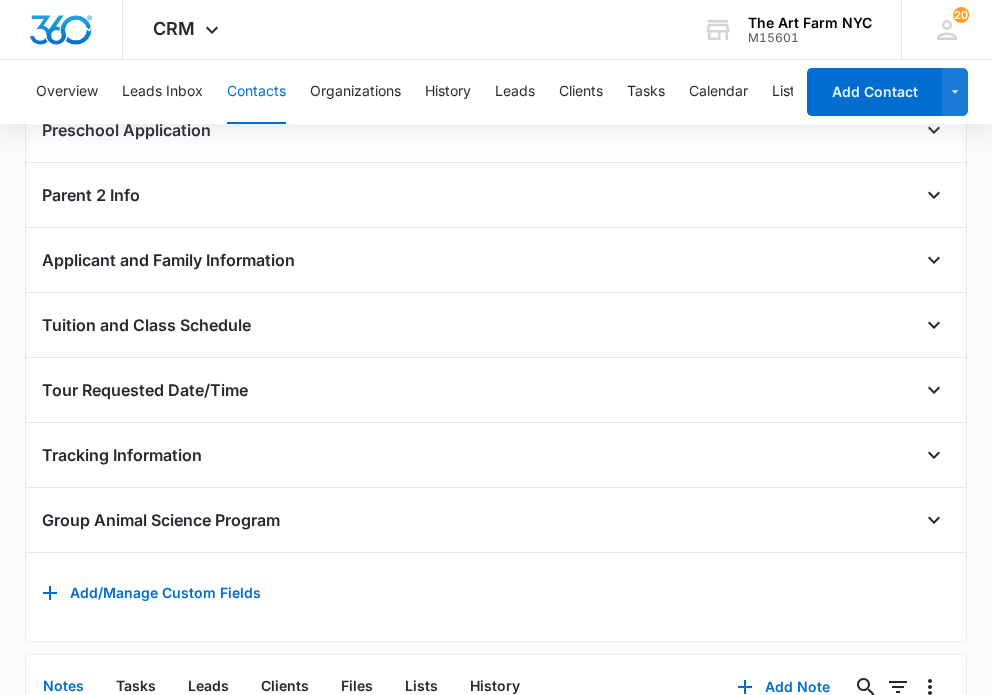 scroll, scrollTop: 1126, scrollLeft: 0, axis: vertical 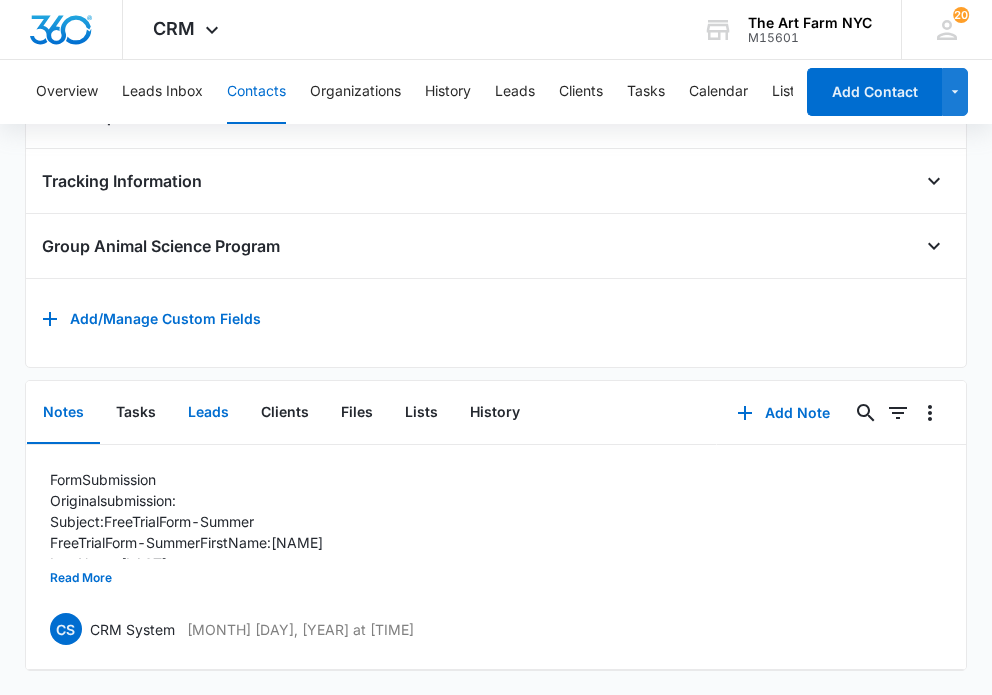 click on "Leads" at bounding box center [208, 413] 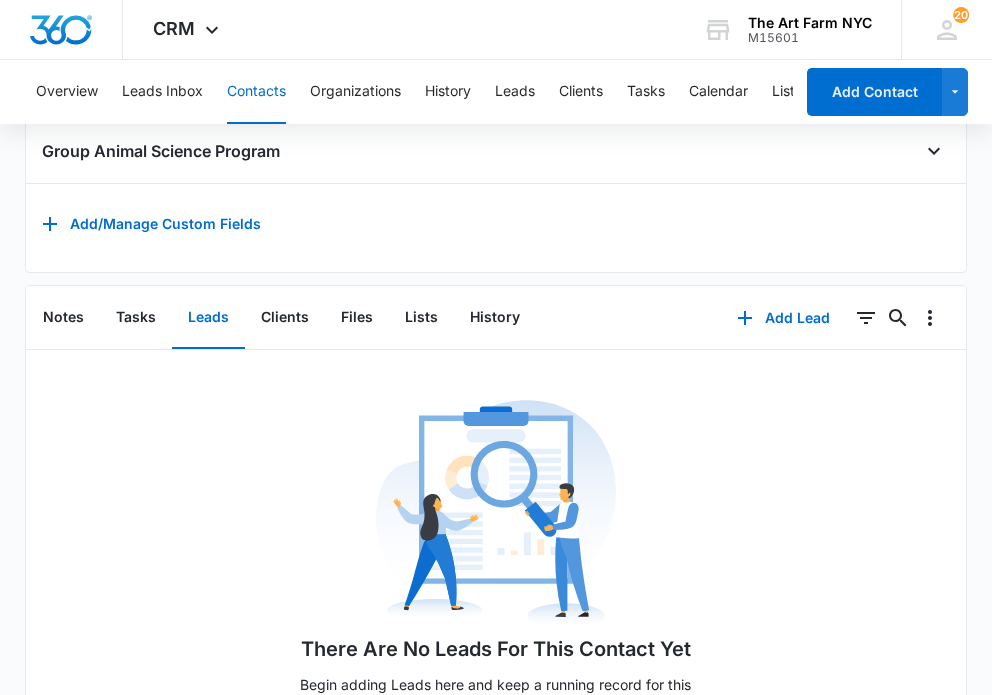 scroll, scrollTop: 1196, scrollLeft: 0, axis: vertical 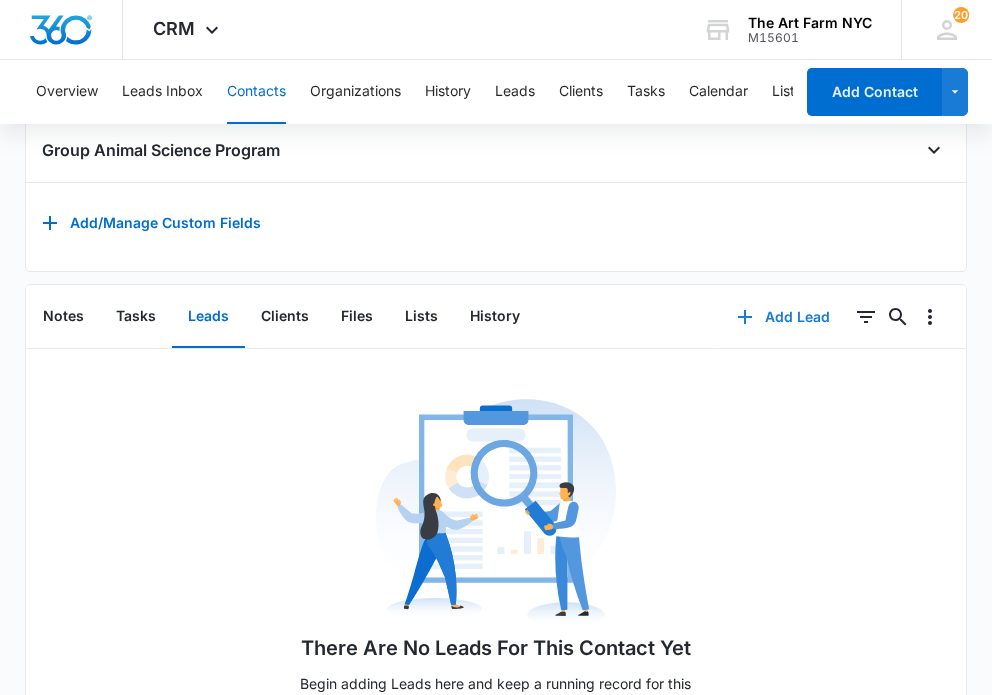 click on "Add Lead" at bounding box center [783, 317] 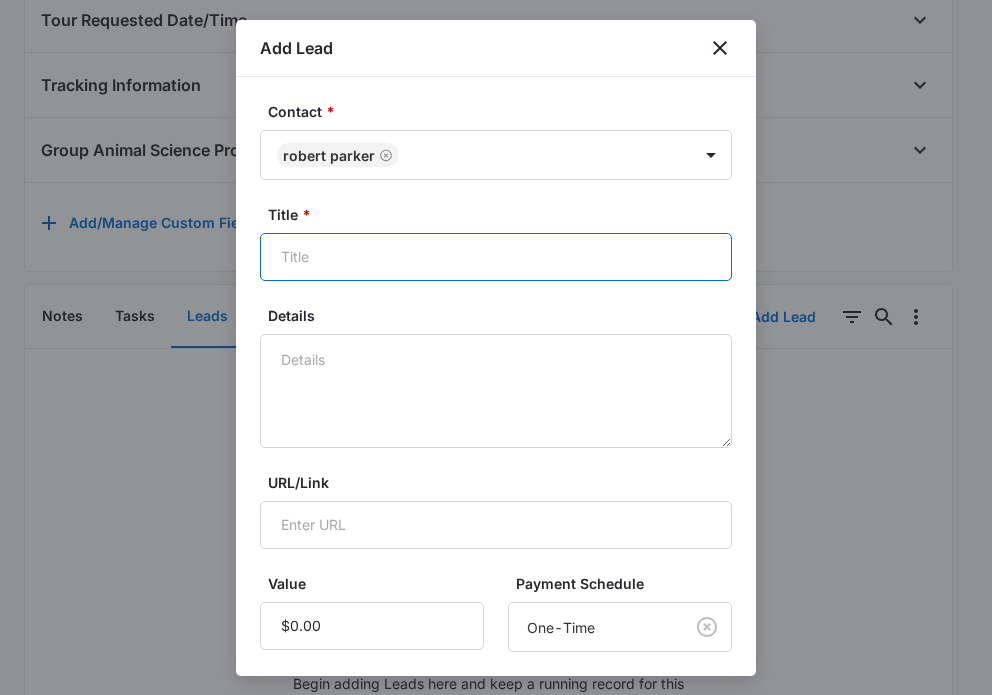 click on "Title *" at bounding box center [496, 257] 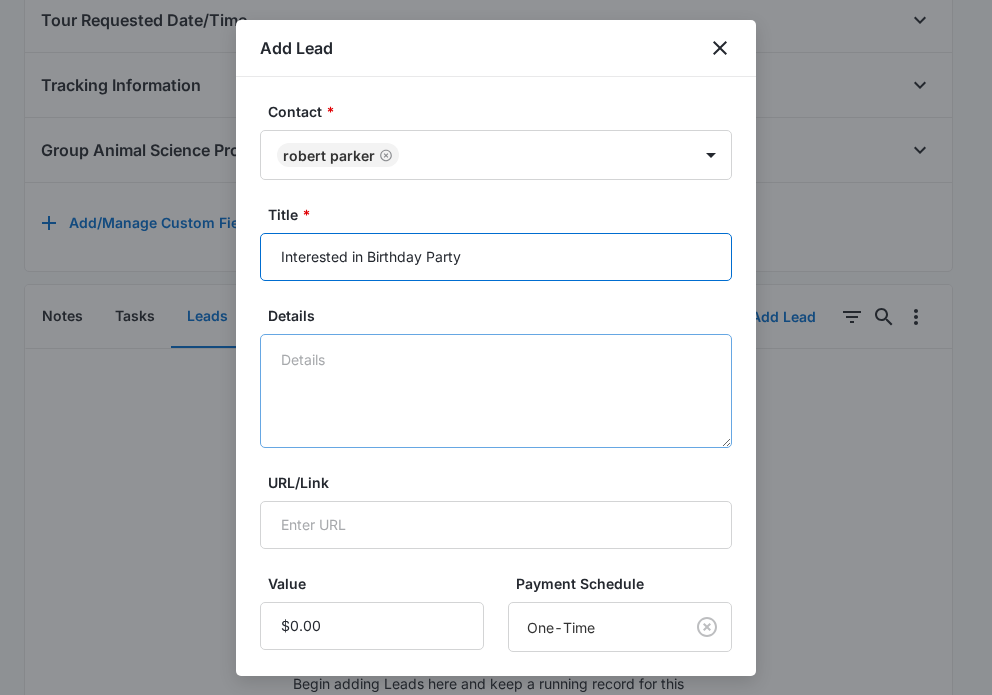 type on "Interested in Birthday Party" 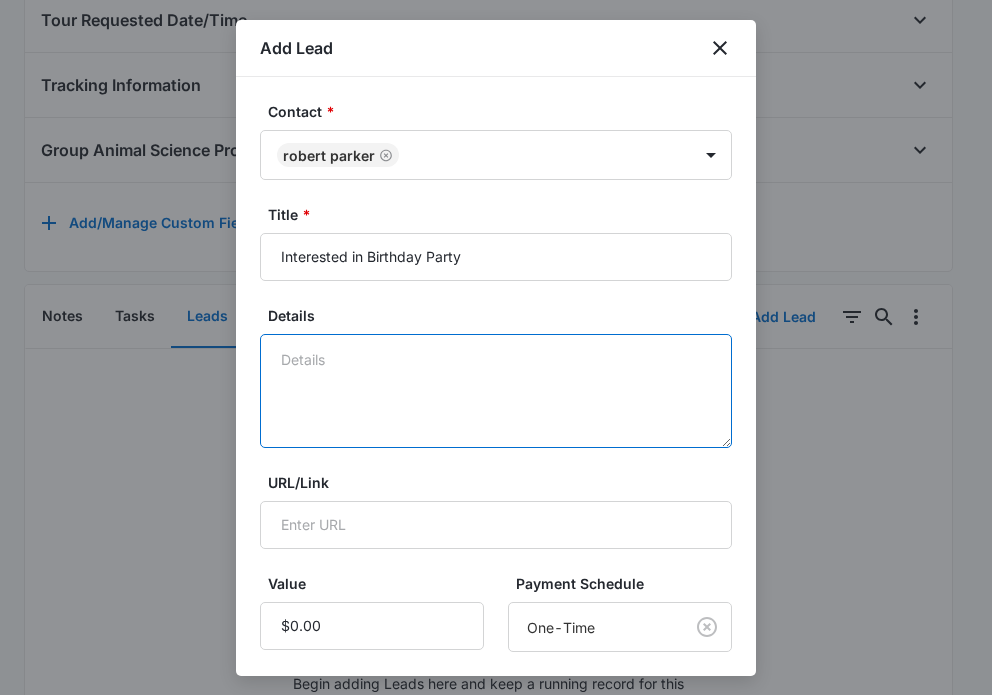 click on "Details" at bounding box center (496, 391) 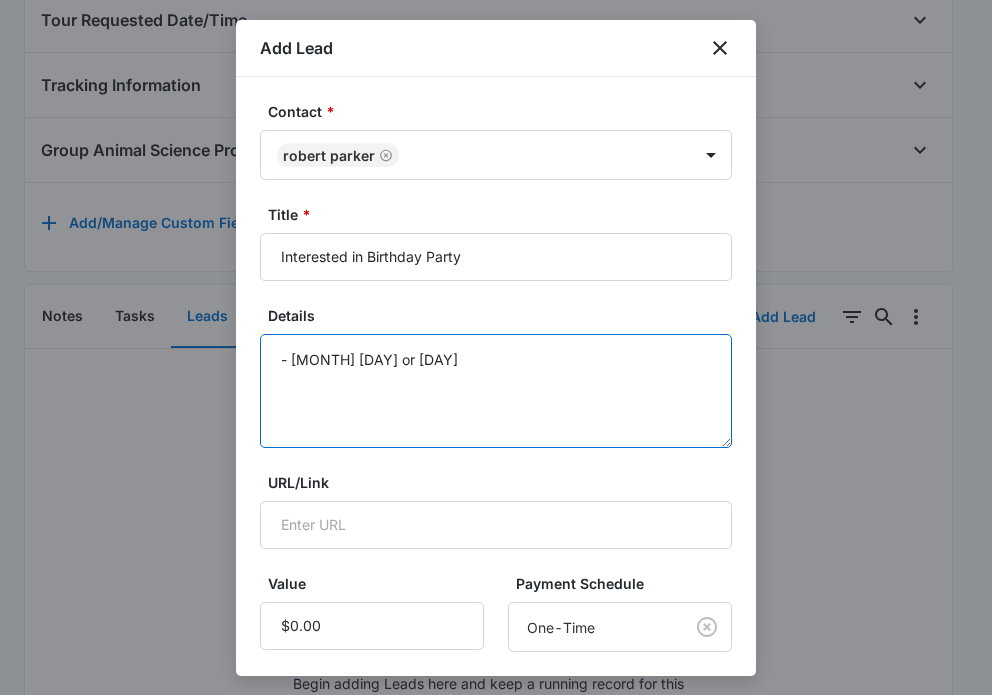 scroll, scrollTop: 107, scrollLeft: 0, axis: vertical 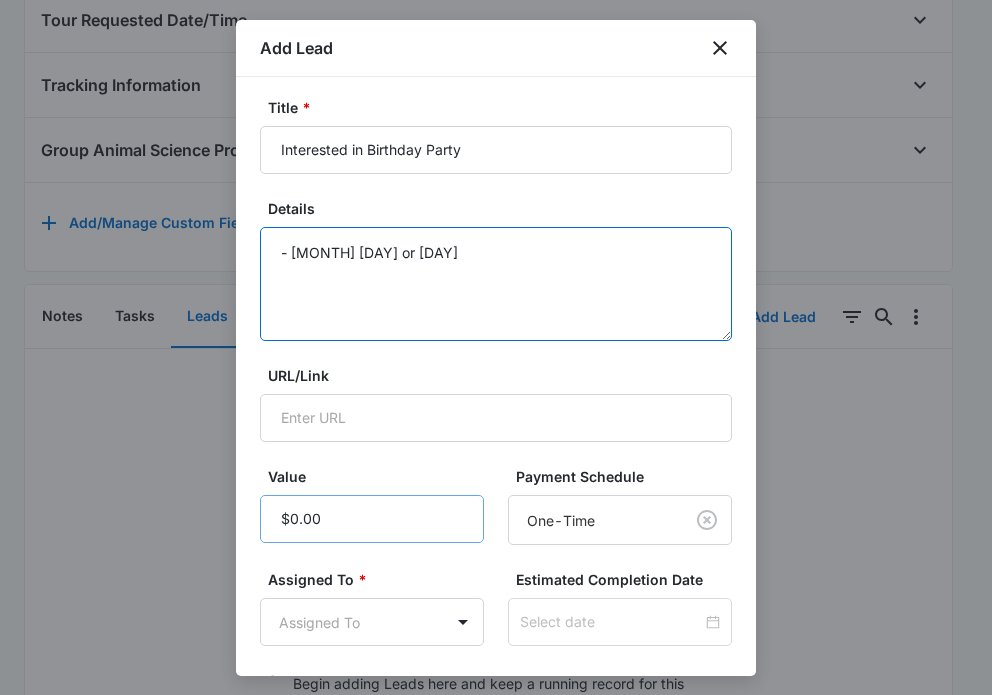 type on "- [MONTH] [DAY] or [DAY]" 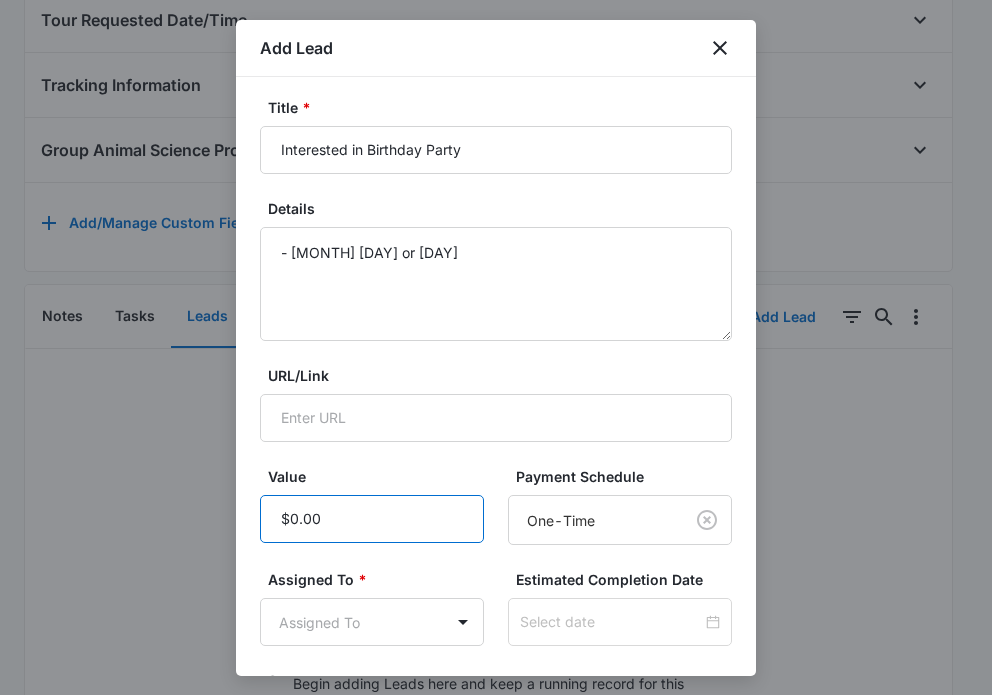 click on "Value" at bounding box center [372, 519] 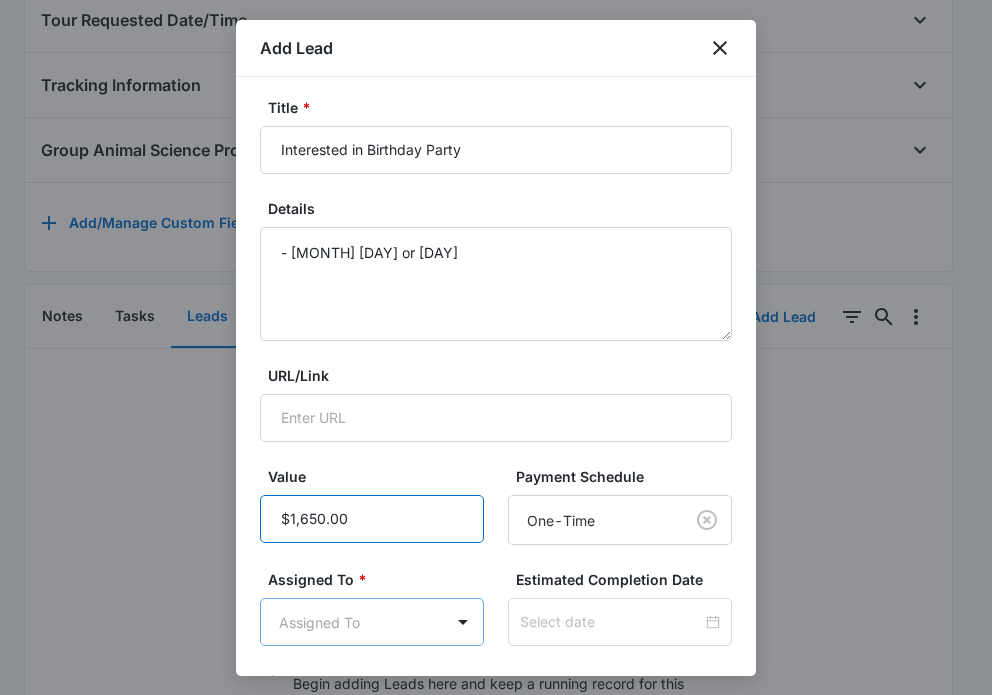 type on "$1,650.00" 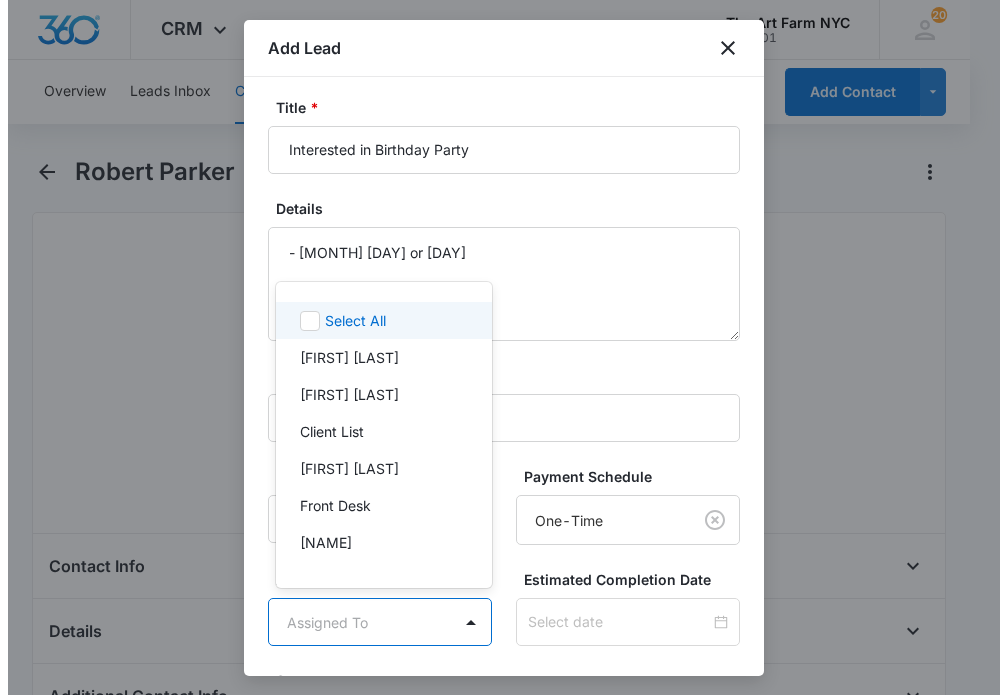 scroll, scrollTop: 0, scrollLeft: 0, axis: both 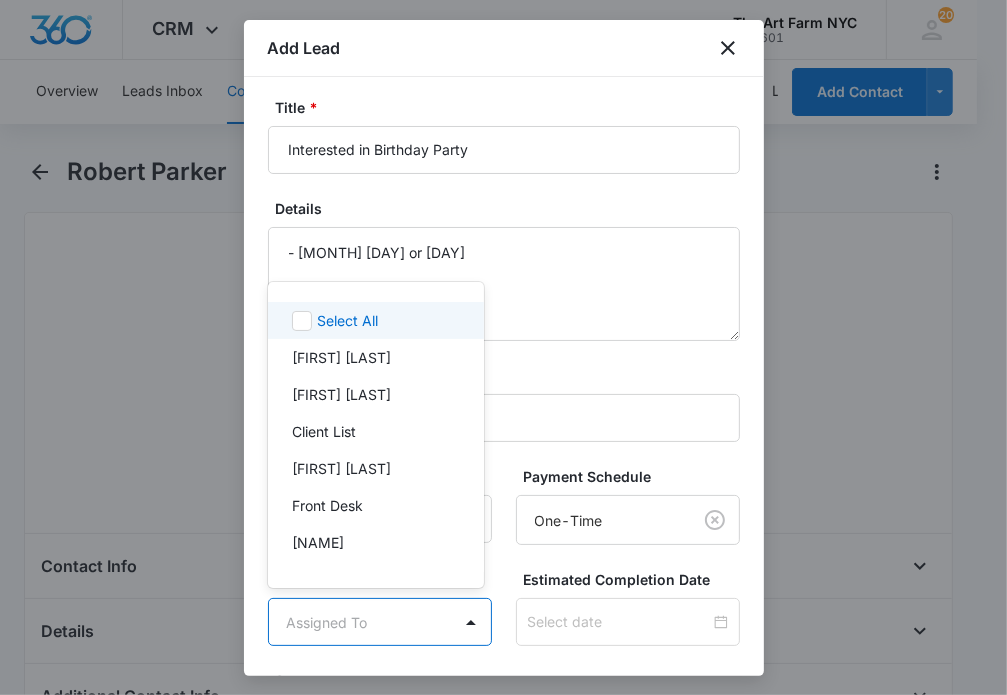 click on "CRM Apps Reputation Websites Forms CRM Email Social Content Ads Intelligence Files Brand Settings The Art Farm NYC M15601 Your Accounts View All 20 [FIRST] [LAST] [EMAIL] My Profile 20 Notifications Support Logout Terms & Conditions &nbsp; • &nbsp; Privacy Policy Overview Leads Inbox Contacts Organizations History Leads Clients Tasks Calendar Lists Reports Settings Add Contact [FIRST] [LAST] Remove RP [FIRST] [LAST] Contact Info Name Cancel Save Changes [FIRST] [LAST] Phone Cancel Save Changes [PHONE] Email Cancel Save Changes [EMAIL] Organization Cancel Save Changes ---
Address Cancel Save Changes ---
Details Source Cancel Save Changes Free Trial Form - Fall 2020 Contact Type Cancel Save Changes Lead Contact Status Cancel Save Changes None Assigned To Cancel Save Changes [FIRST] [LAST] Tags Cancel Save Changes Free Trial Free Trial Form - Fall 2020 Next Contact Date Cancel Save Changes ---
Color Tag Current Color: Cancel Save Changes Payments ID ID 26232 Created Cancel ---" at bounding box center (503, 347) 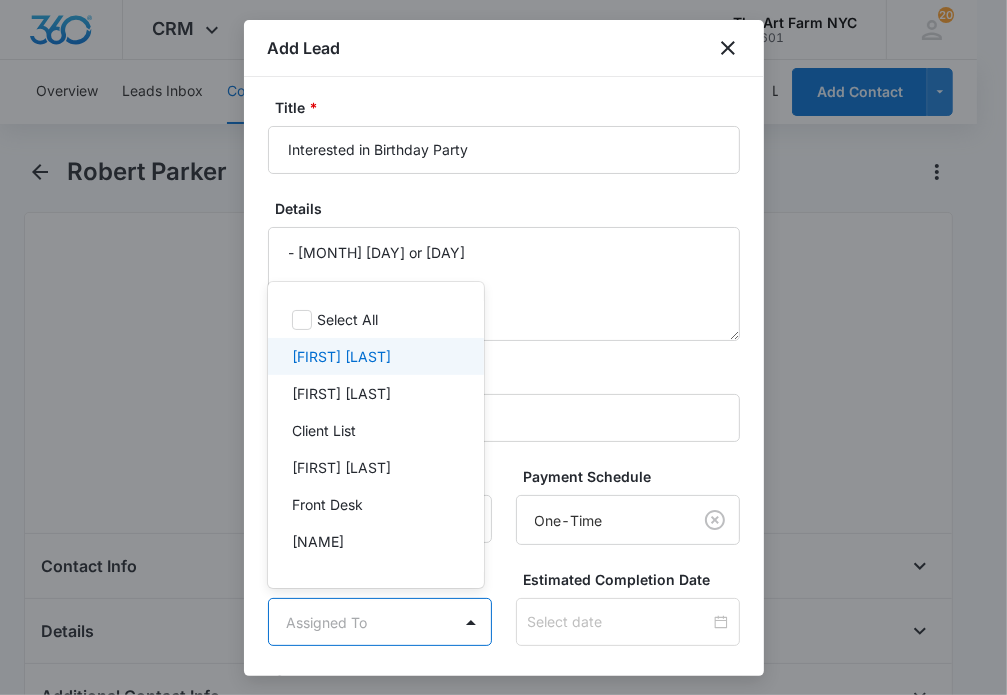click on "[FIRST] [LAST]" at bounding box center [341, 356] 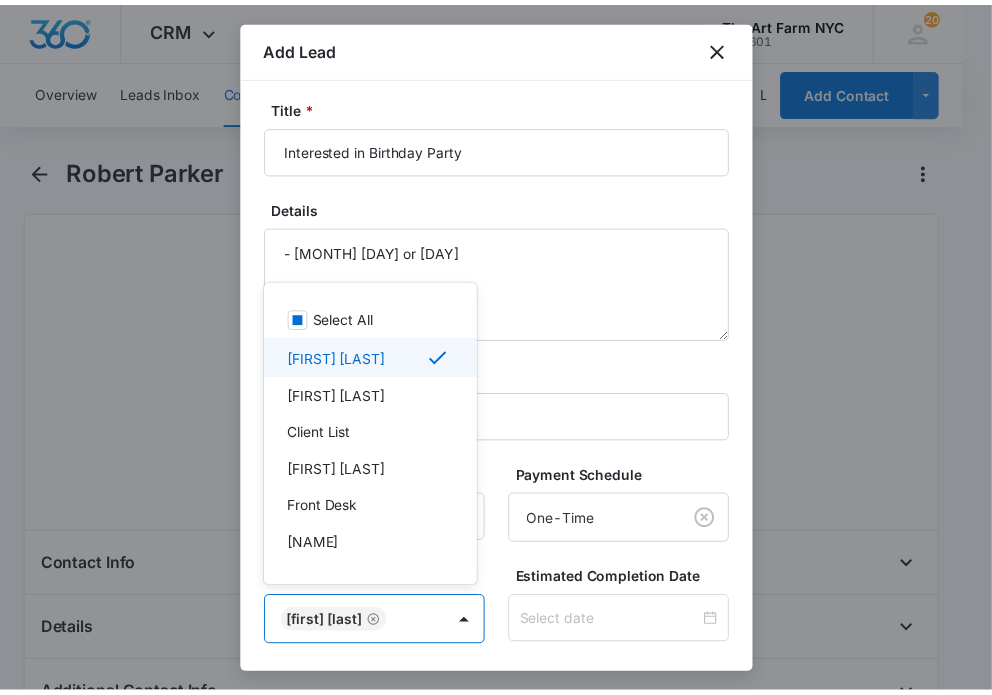 scroll, scrollTop: 106, scrollLeft: 0, axis: vertical 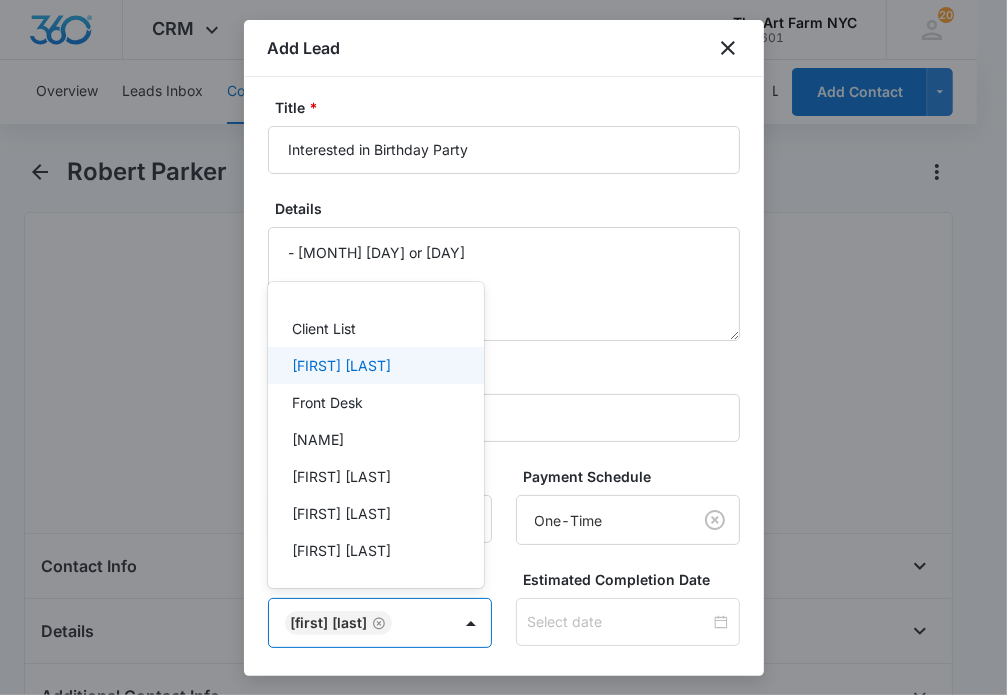 click at bounding box center (503, 347) 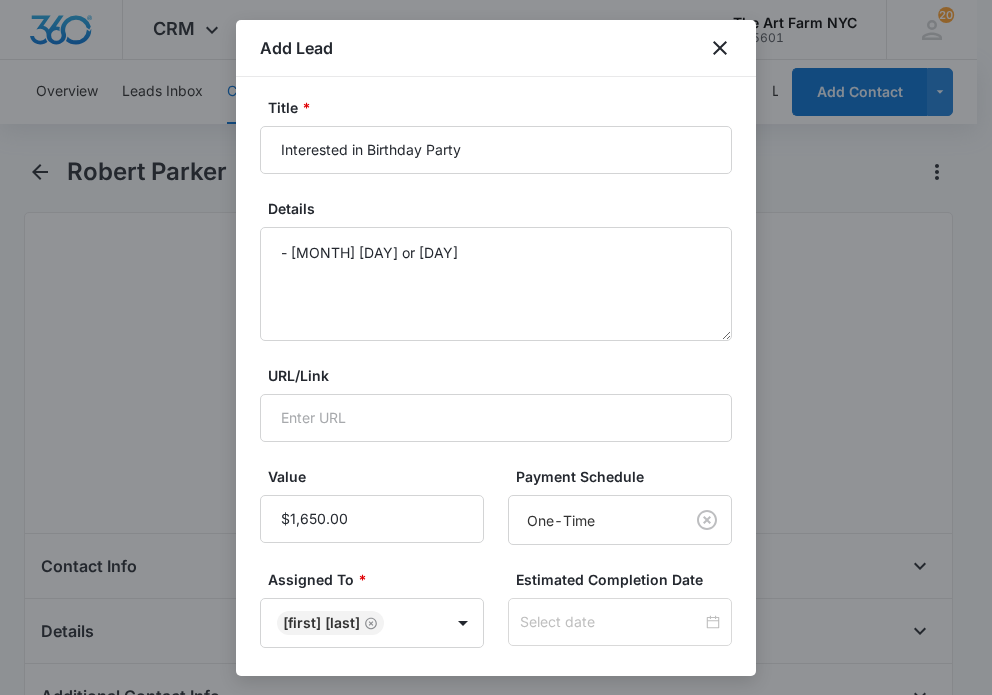 scroll, scrollTop: 310, scrollLeft: 0, axis: vertical 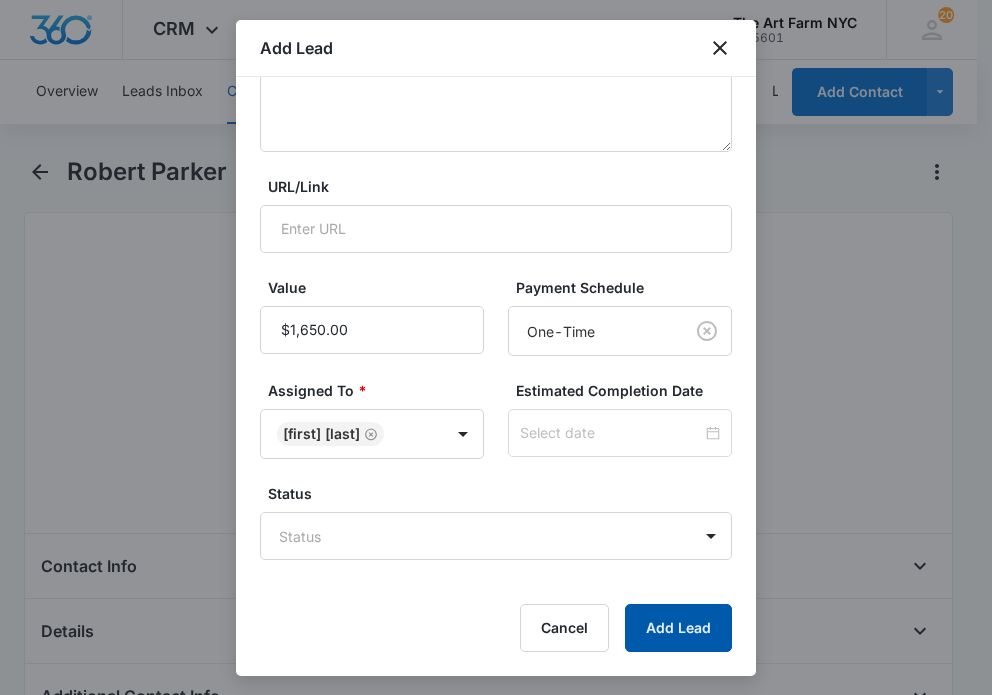 click on "Add Lead" at bounding box center [678, 628] 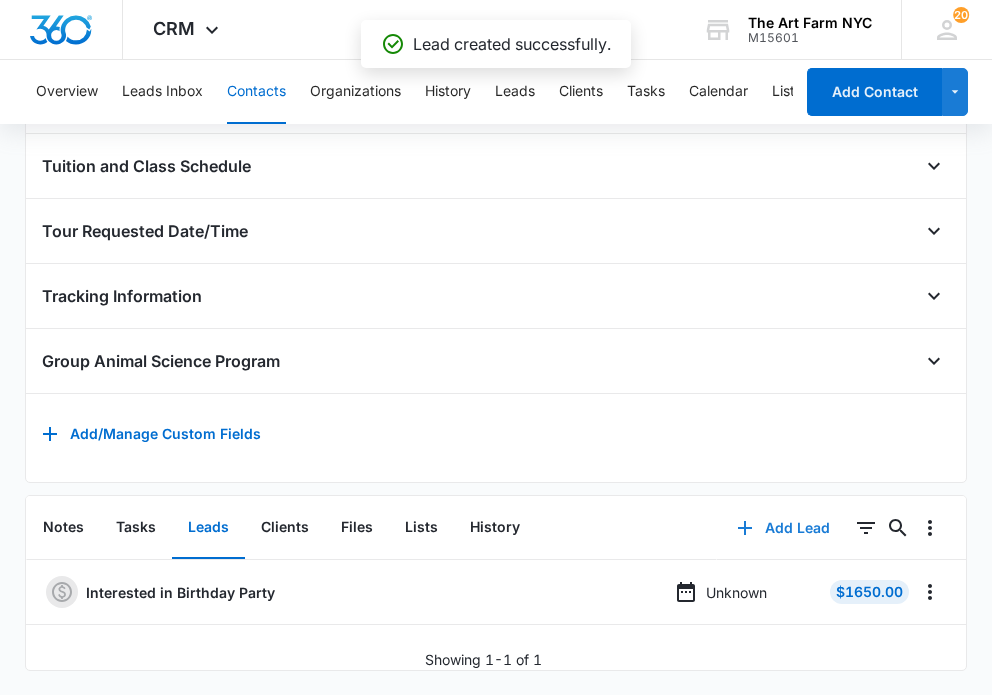 scroll, scrollTop: 1011, scrollLeft: 0, axis: vertical 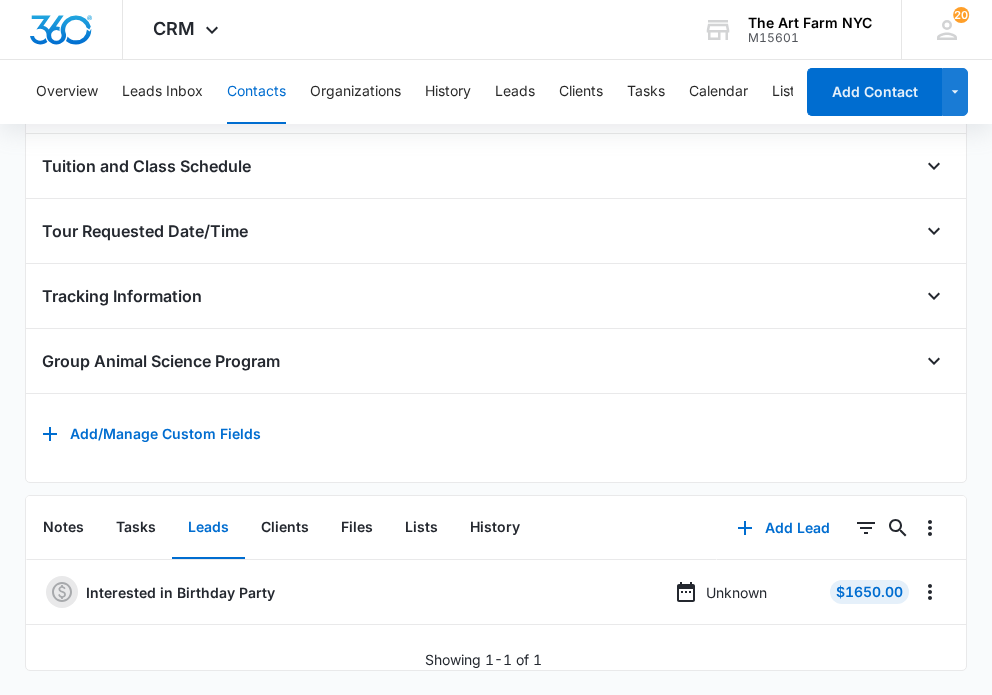 click on "Contacts" at bounding box center (256, 92) 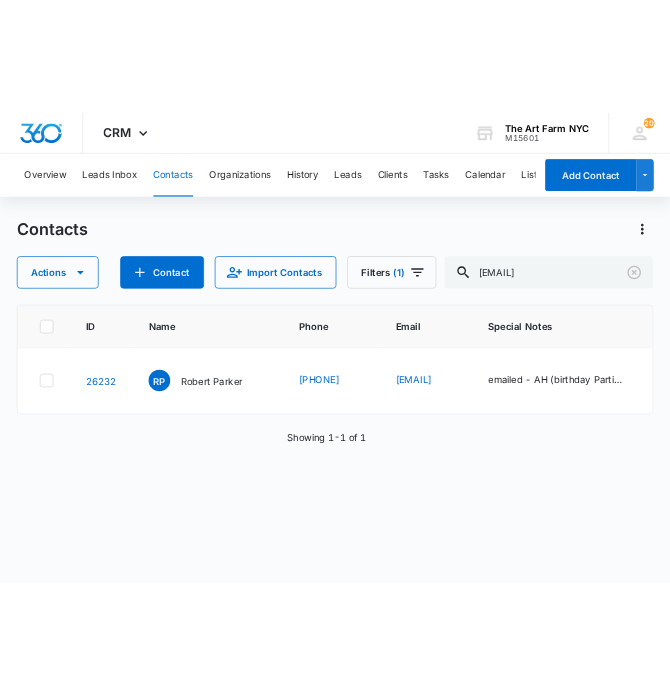 scroll, scrollTop: 0, scrollLeft: 0, axis: both 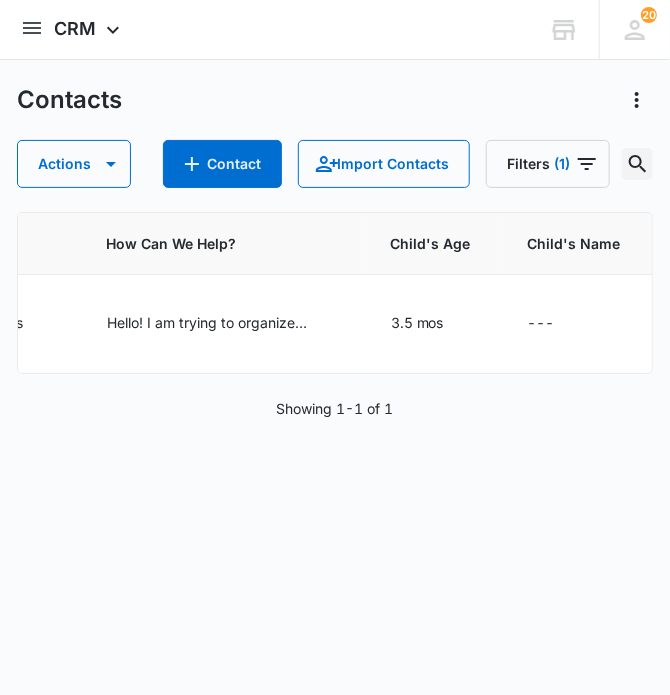 click 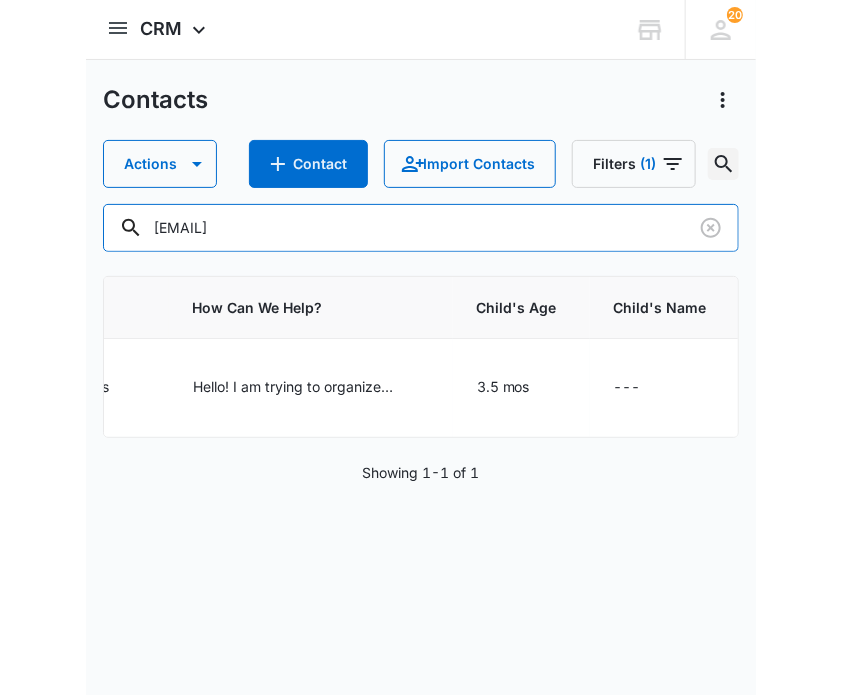 scroll, scrollTop: 0, scrollLeft: 0, axis: both 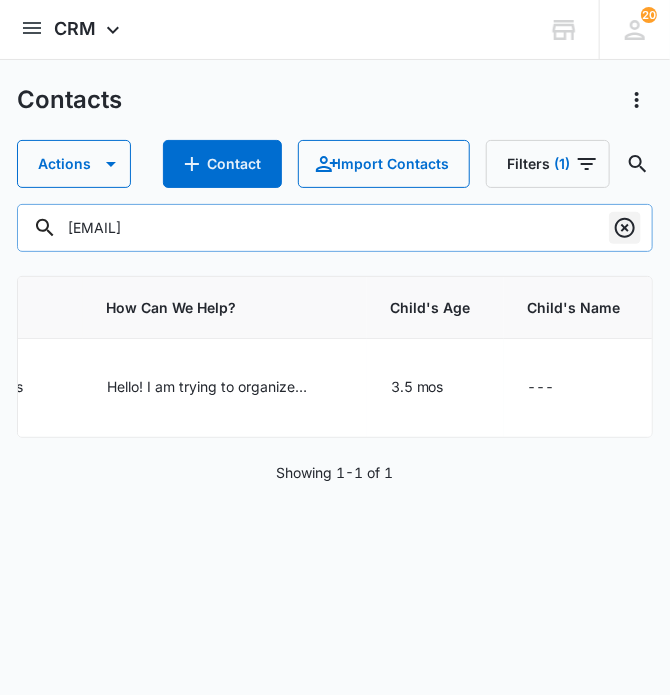 click 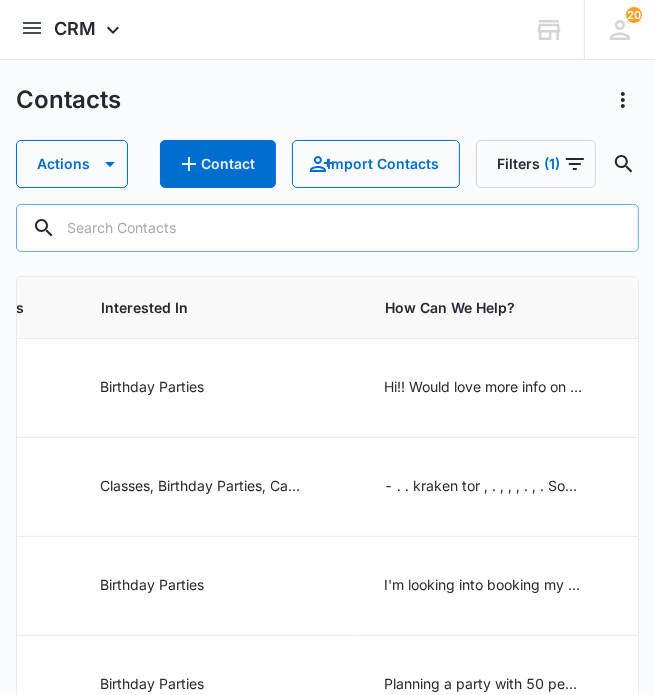 click at bounding box center (327, 228) 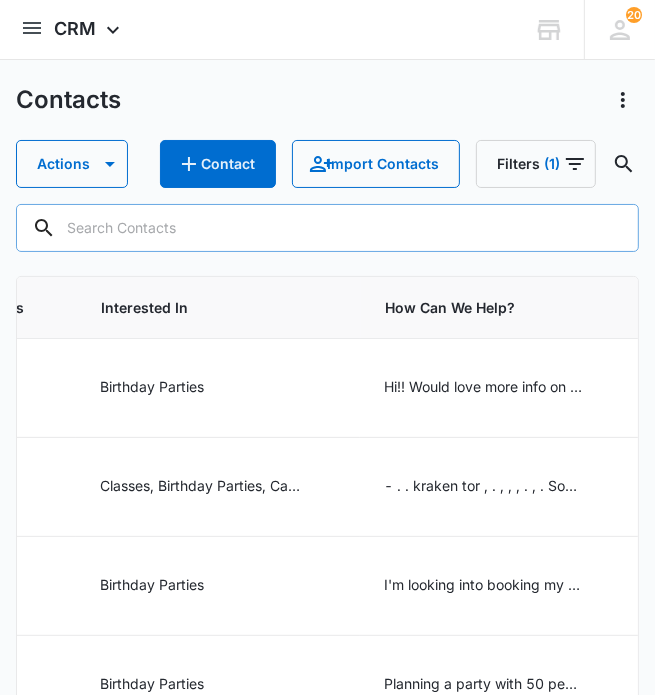 paste on "[EMAIL]" 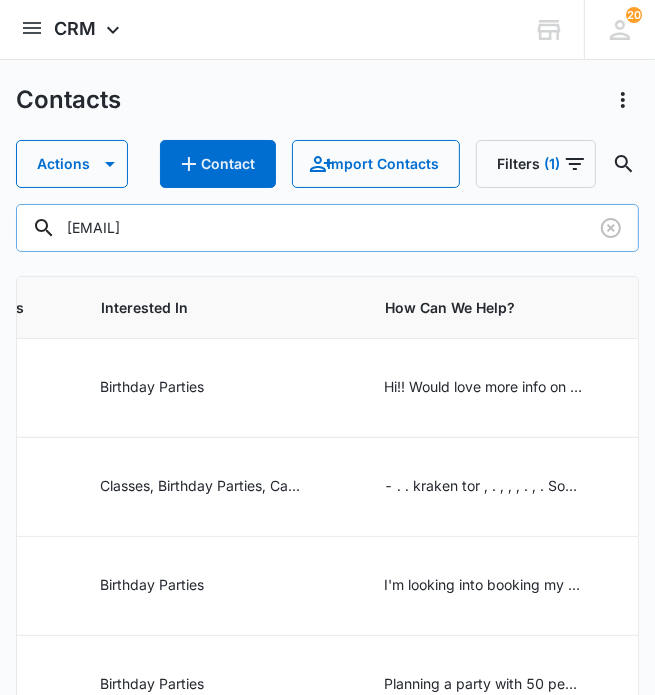type on "[EMAIL]" 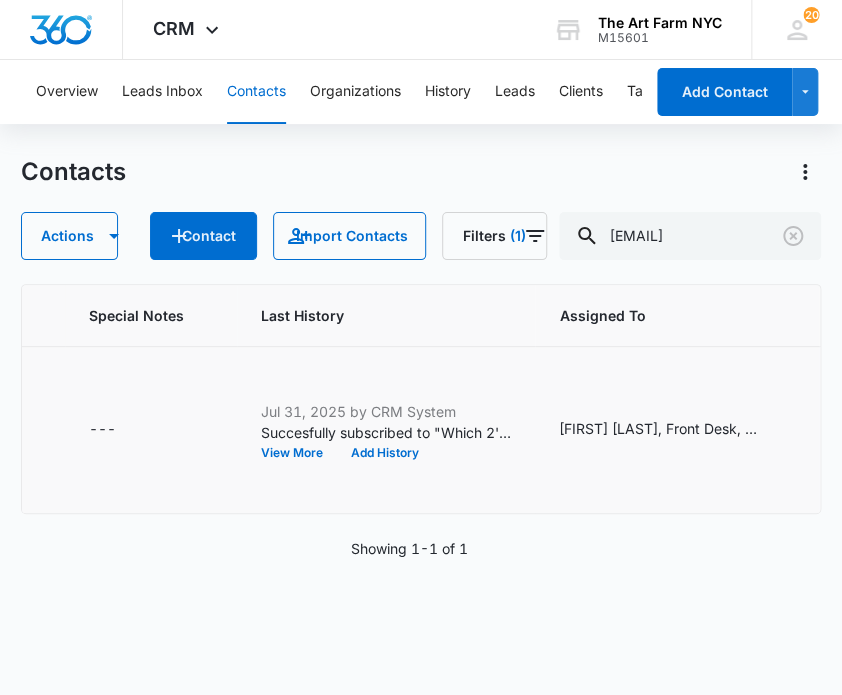 scroll, scrollTop: 0, scrollLeft: 636, axis: horizontal 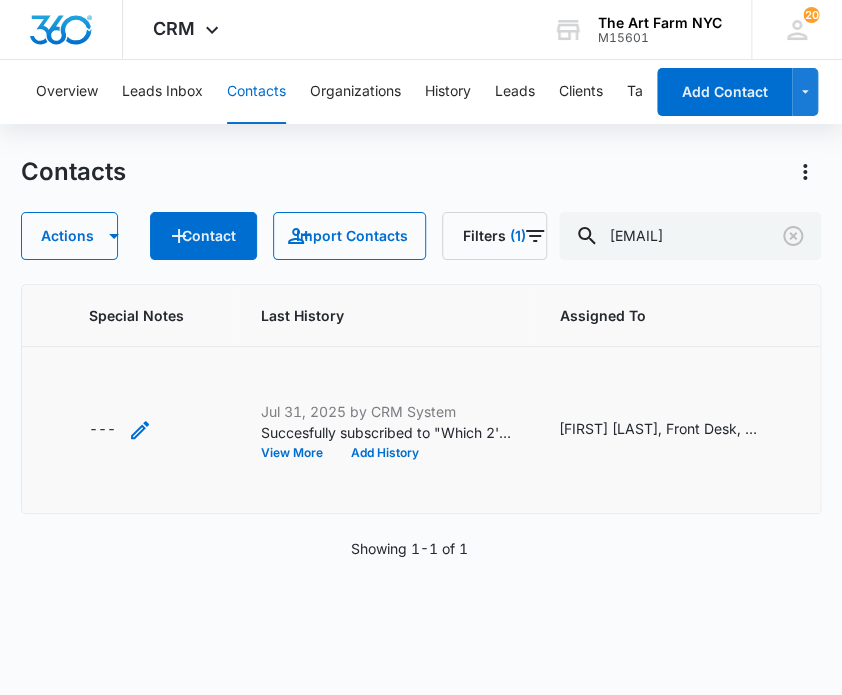 click 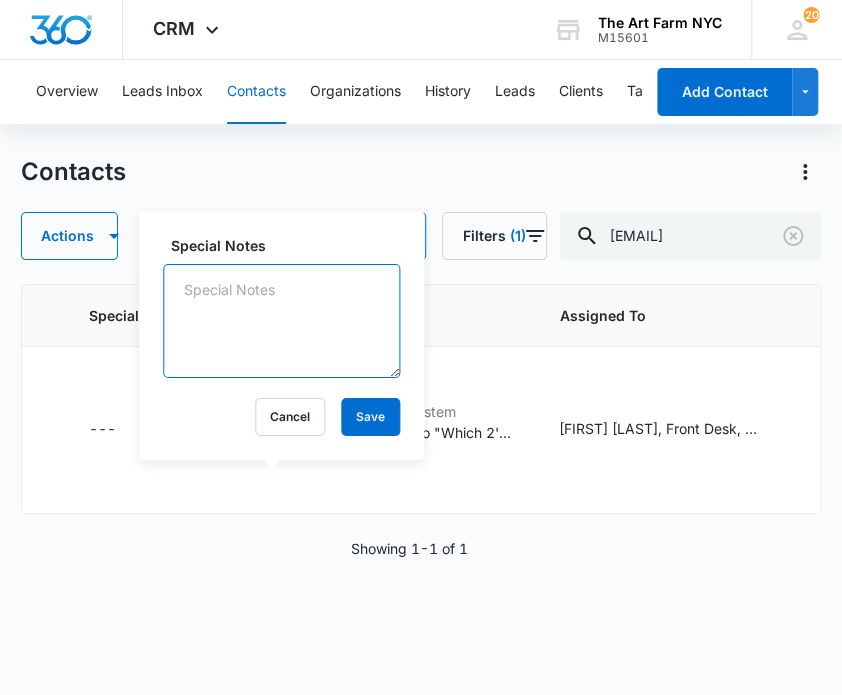 click on "Special Notes" at bounding box center (281, 321) 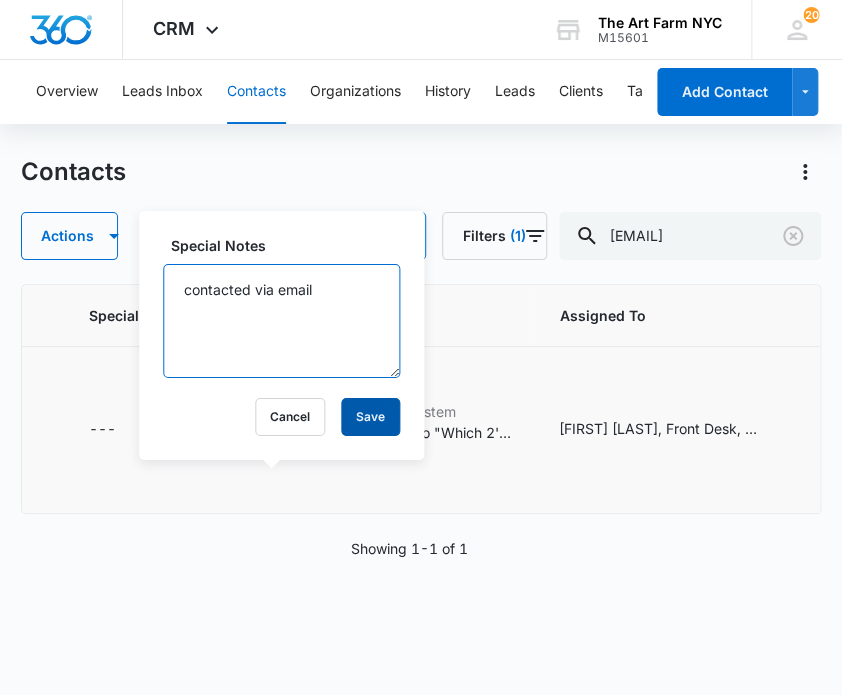 type on "contacted via email" 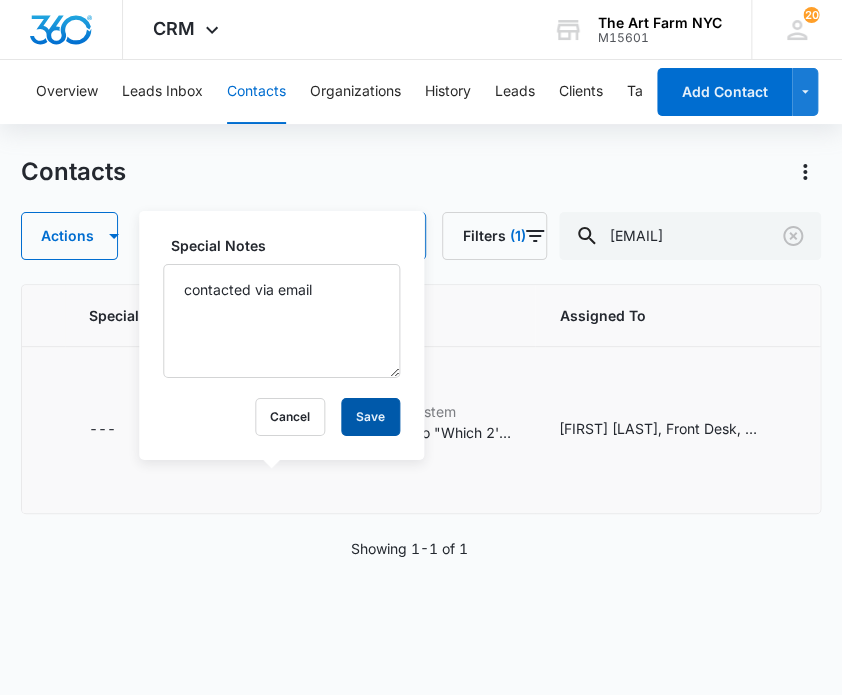 click on "Save" at bounding box center [370, 417] 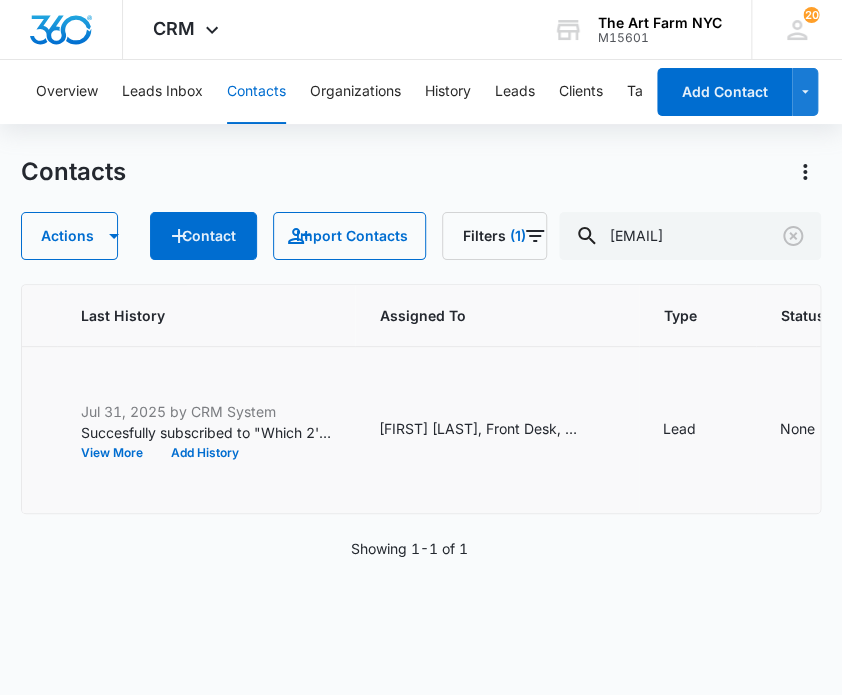scroll, scrollTop: 0, scrollLeft: 858, axis: horizontal 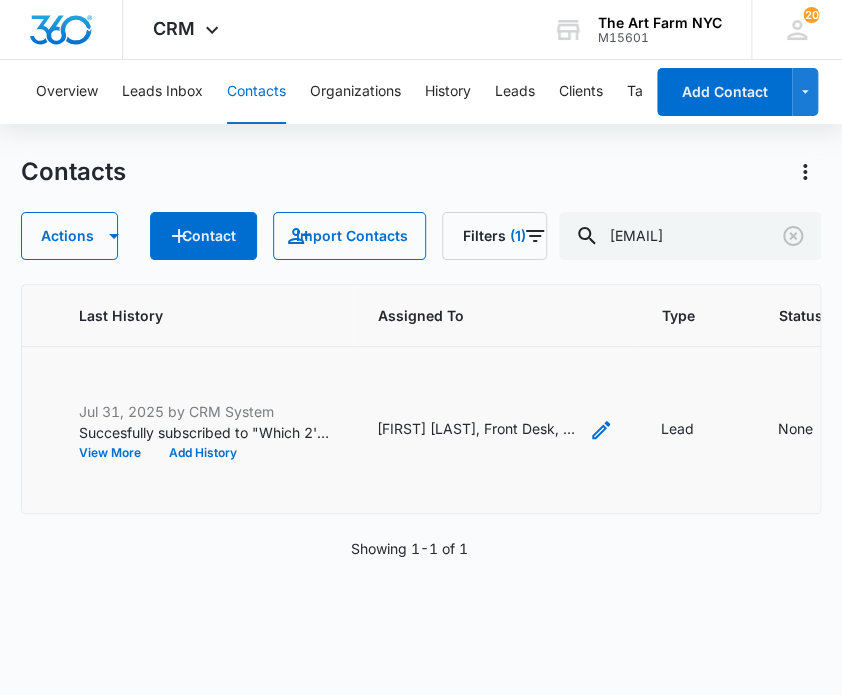 click 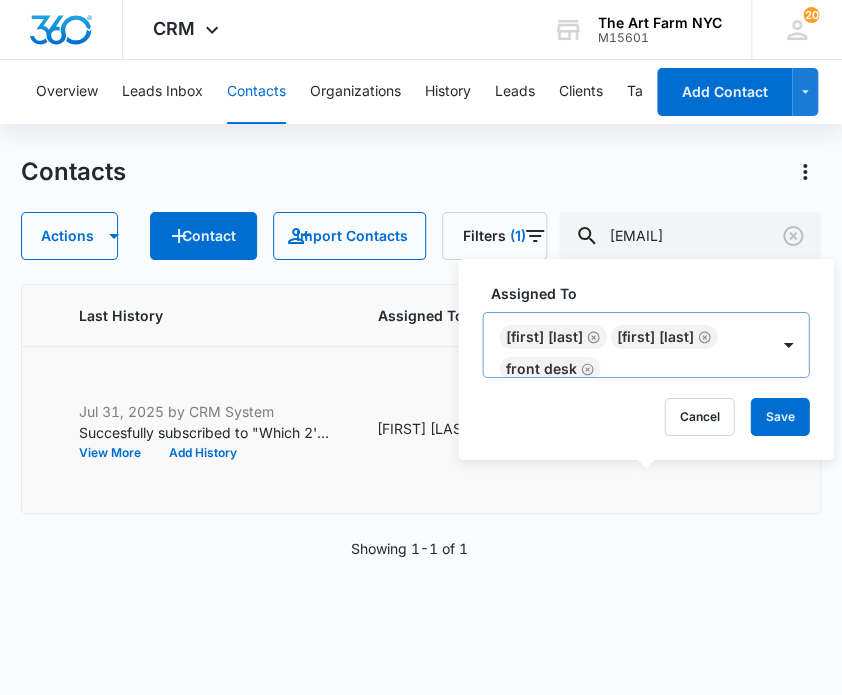 scroll, scrollTop: 48, scrollLeft: 0, axis: vertical 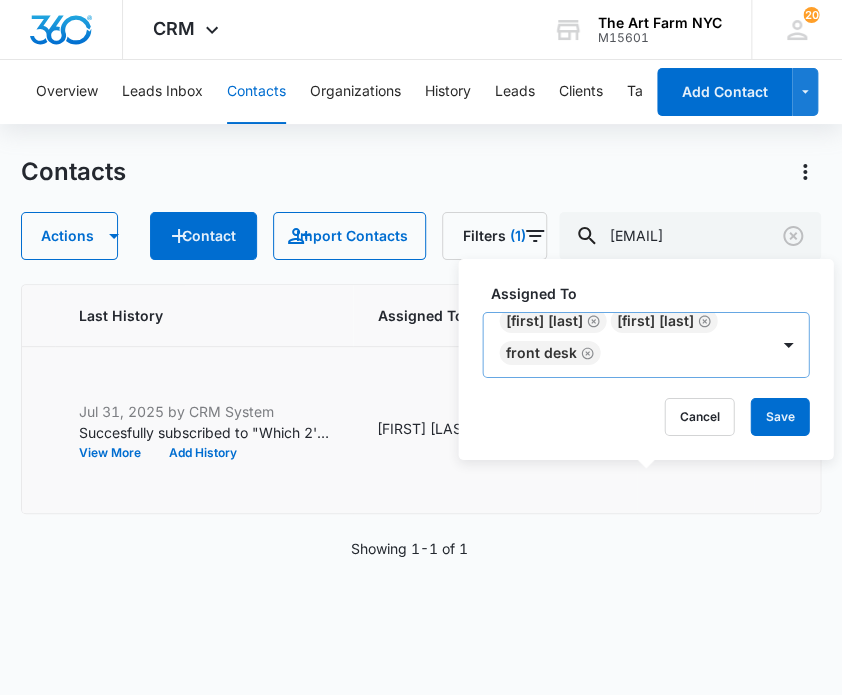 click 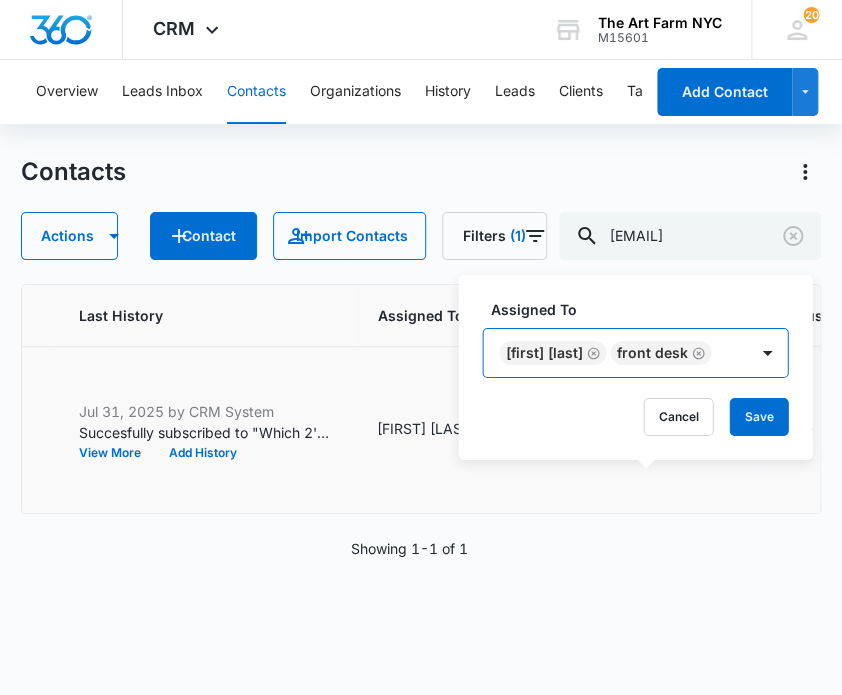 click 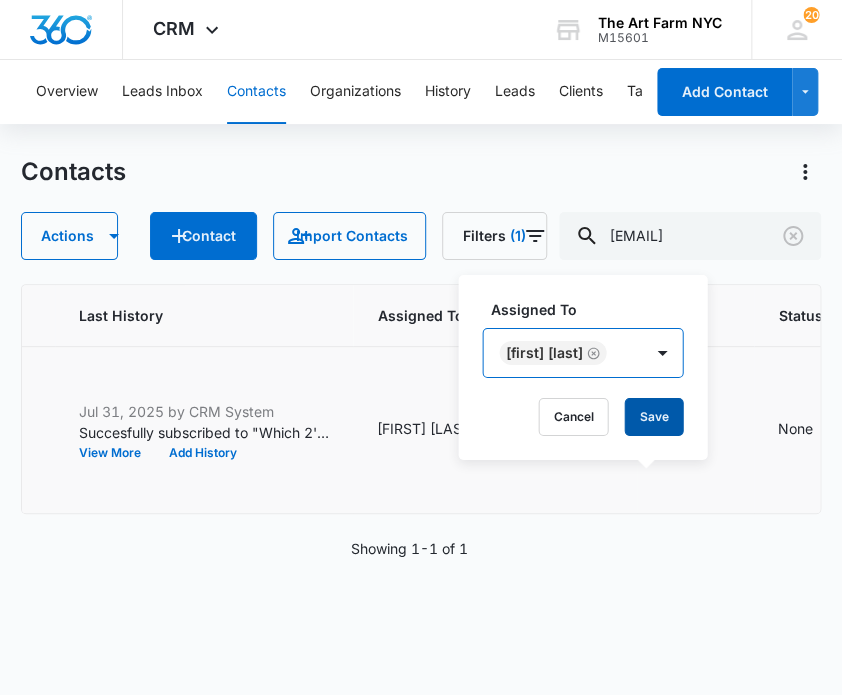 click on "Save" at bounding box center [653, 417] 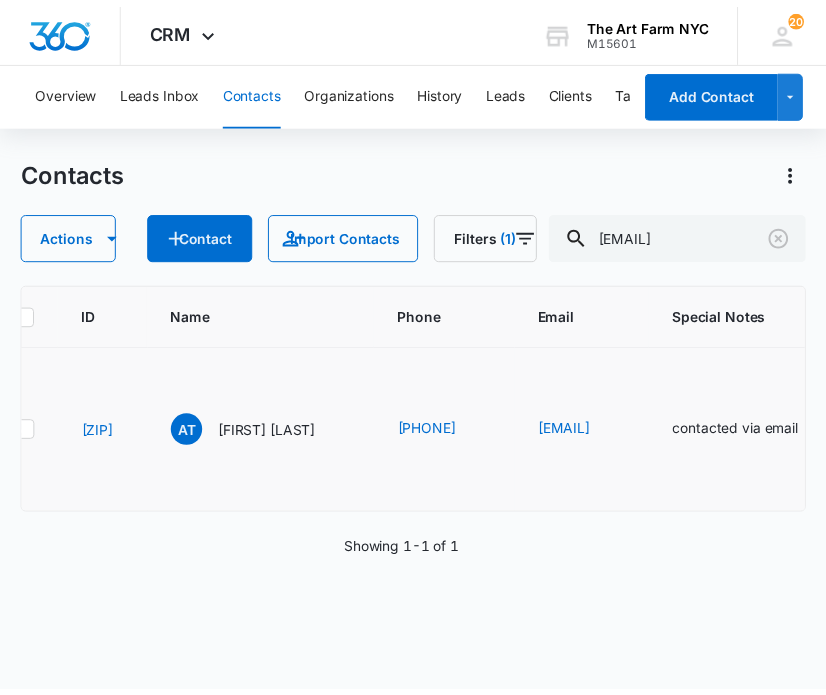 scroll, scrollTop: 0, scrollLeft: 0, axis: both 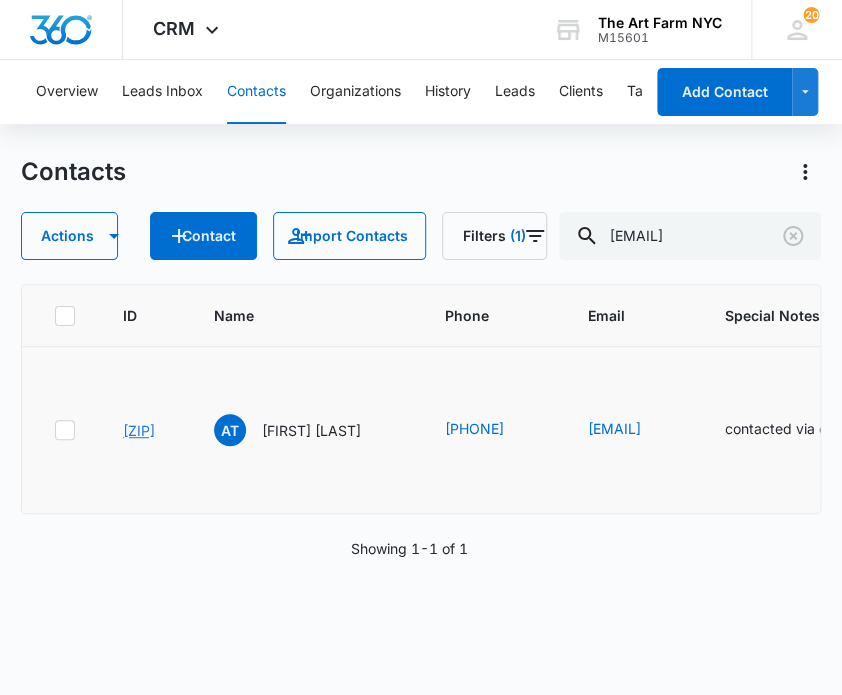click on "[ZIP]" at bounding box center [139, 430] 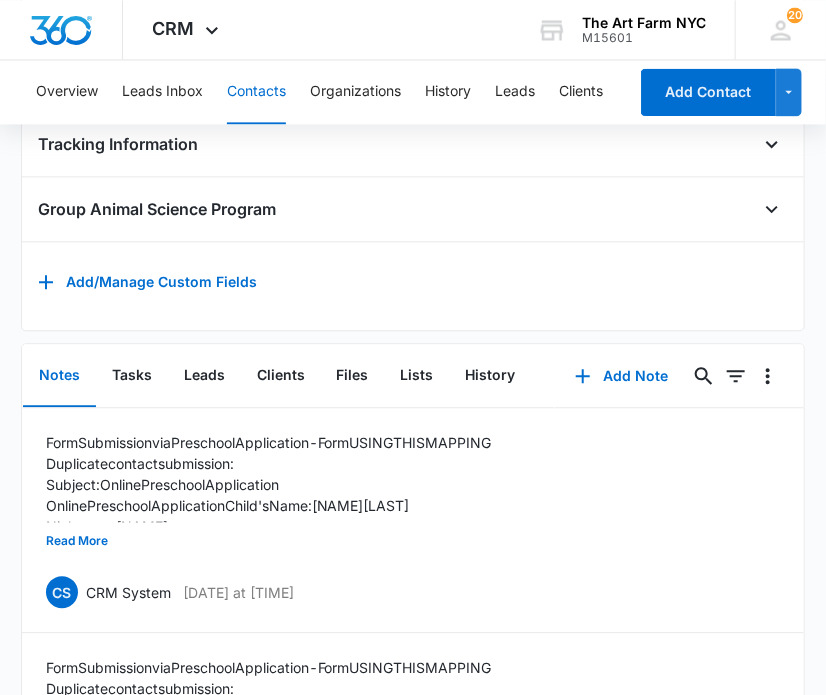scroll, scrollTop: 1144, scrollLeft: 0, axis: vertical 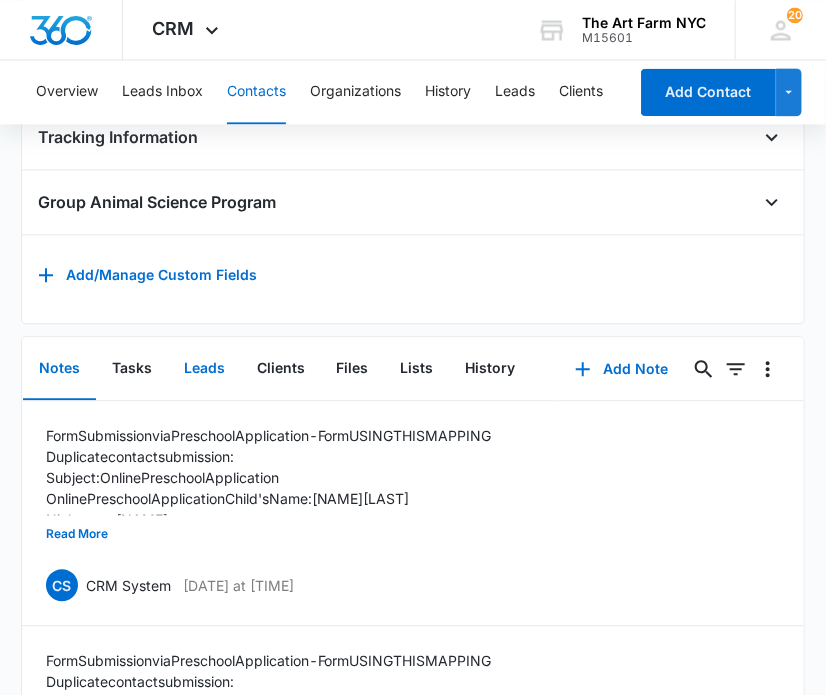 click on "Leads" at bounding box center (204, 369) 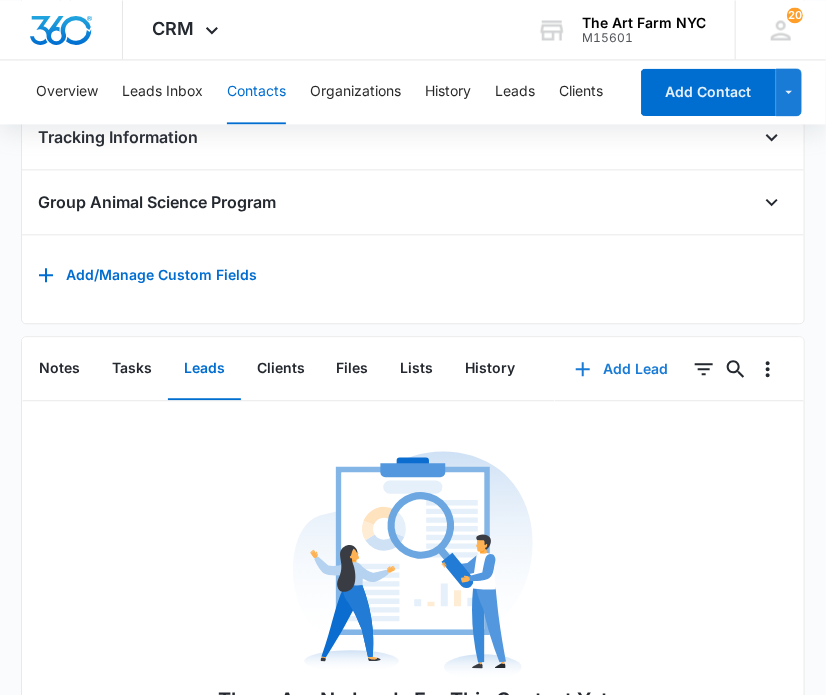 click on "Add Lead" at bounding box center (621, 369) 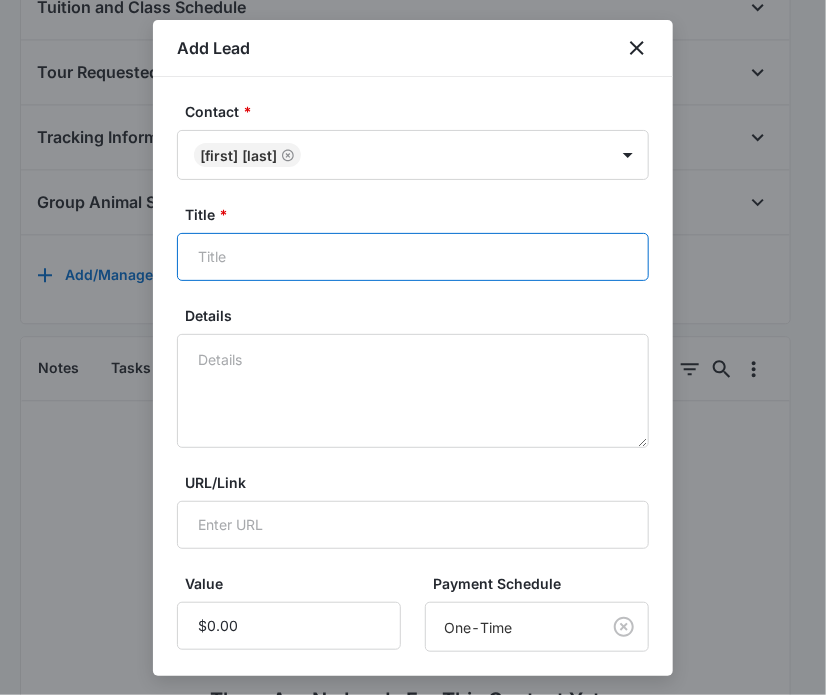 click on "Title *" at bounding box center [413, 257] 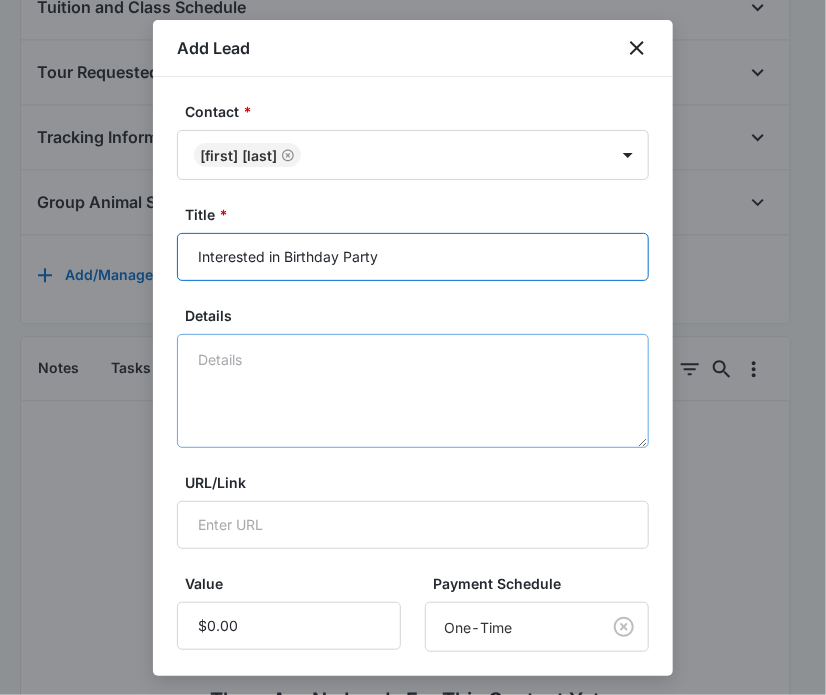 type on "Interested in Birthday Party" 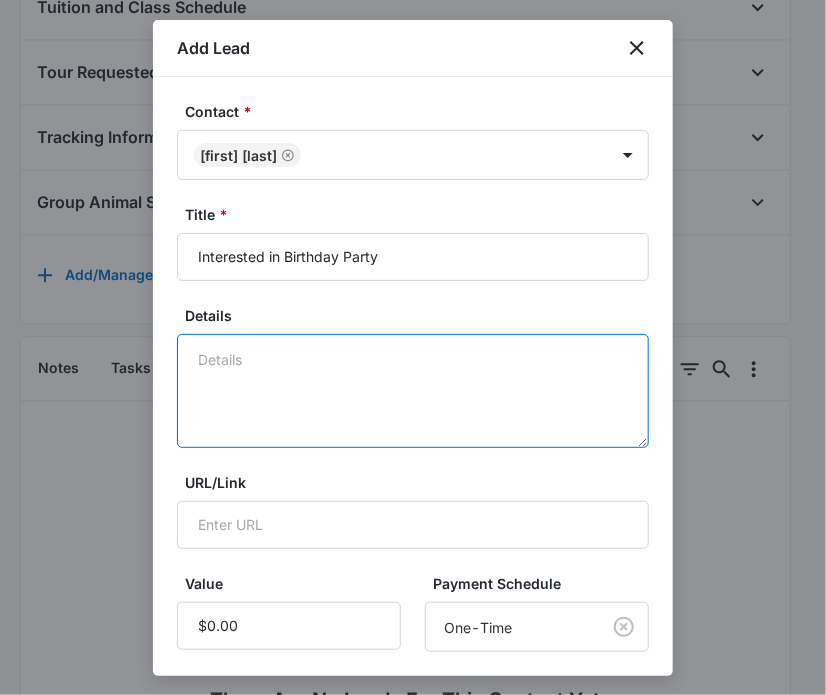 click on "Details" at bounding box center [413, 391] 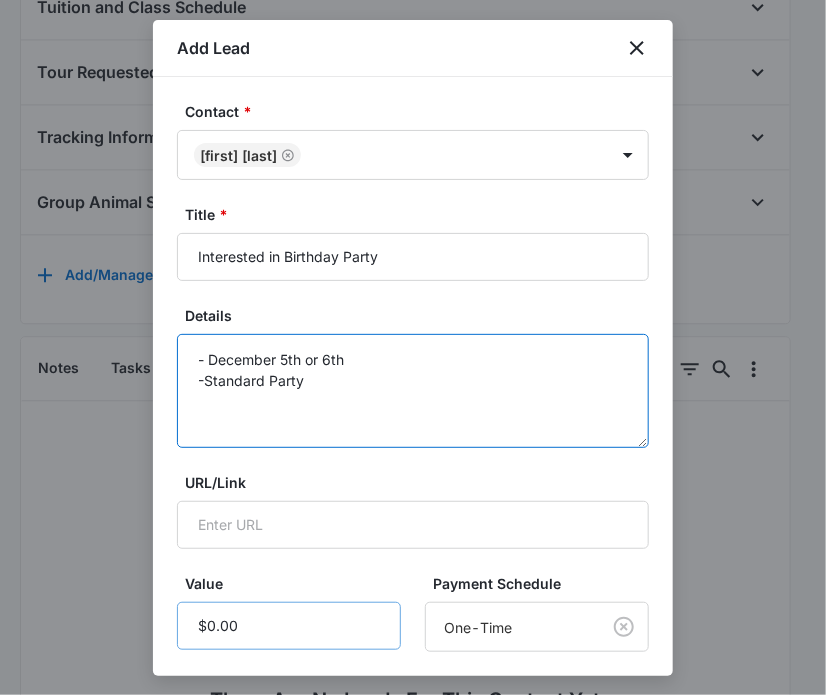 type on "- December 5th or 6th
-Standard Party" 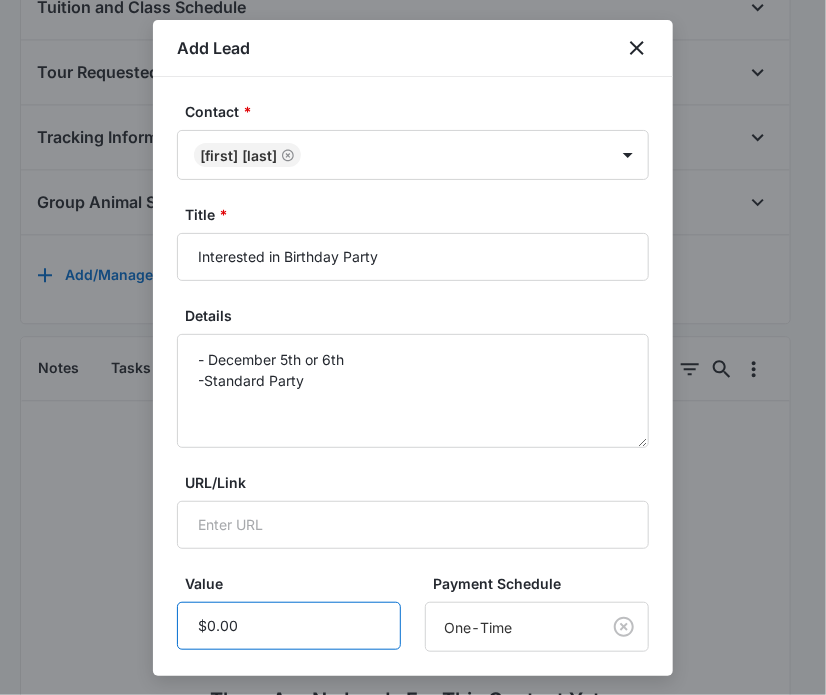 click on "Value" at bounding box center (289, 626) 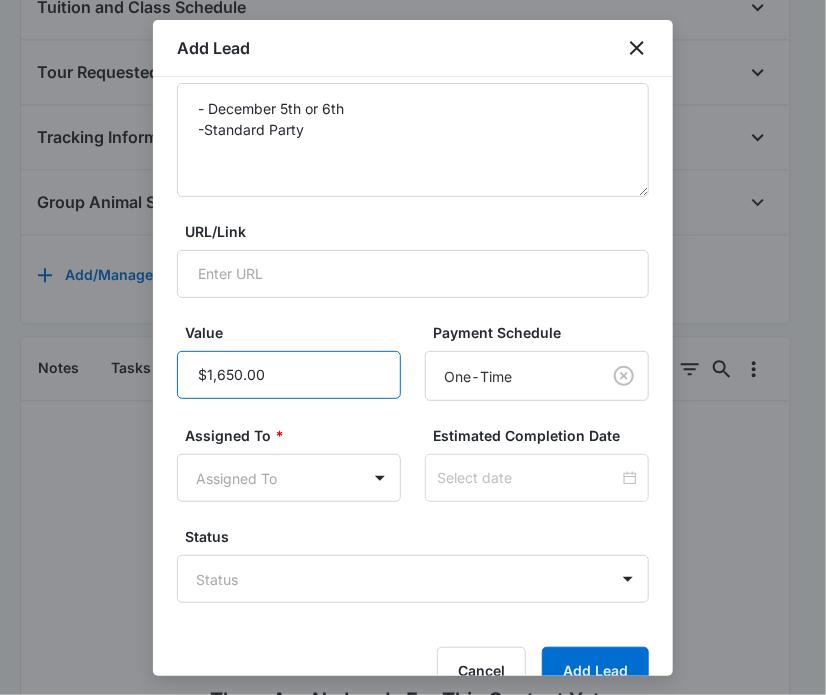 scroll, scrollTop: 268, scrollLeft: 0, axis: vertical 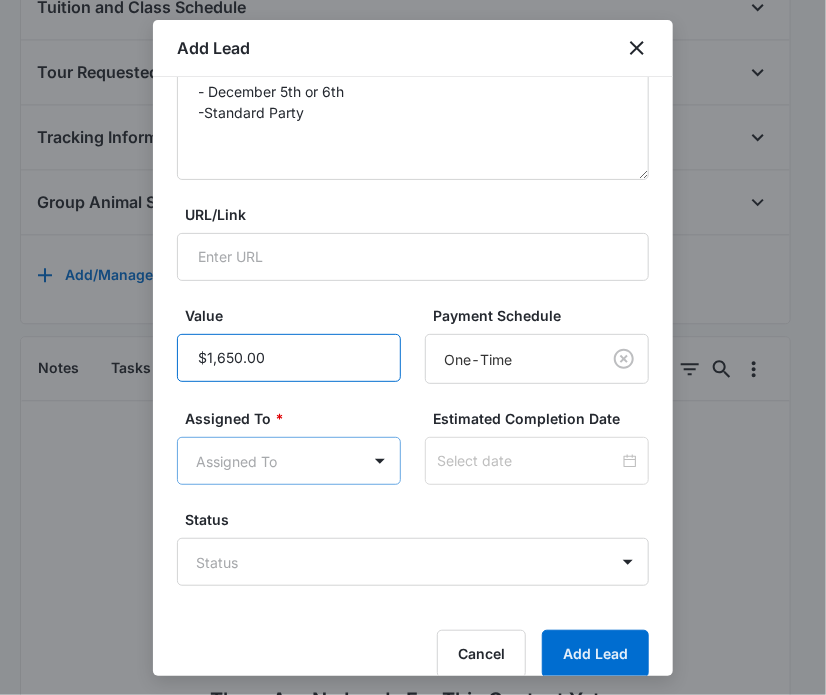 type on "$1,650.00" 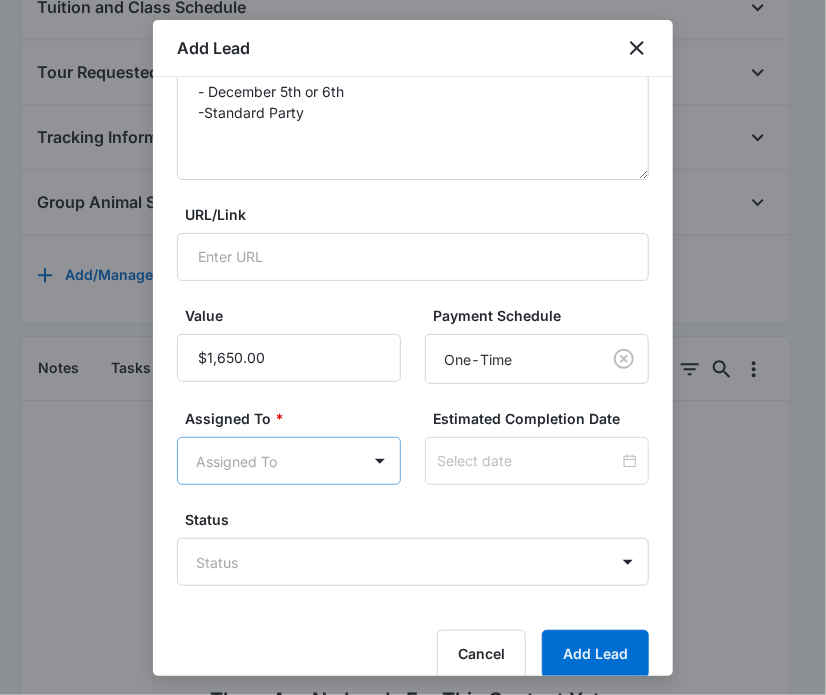 scroll, scrollTop: 0, scrollLeft: 0, axis: both 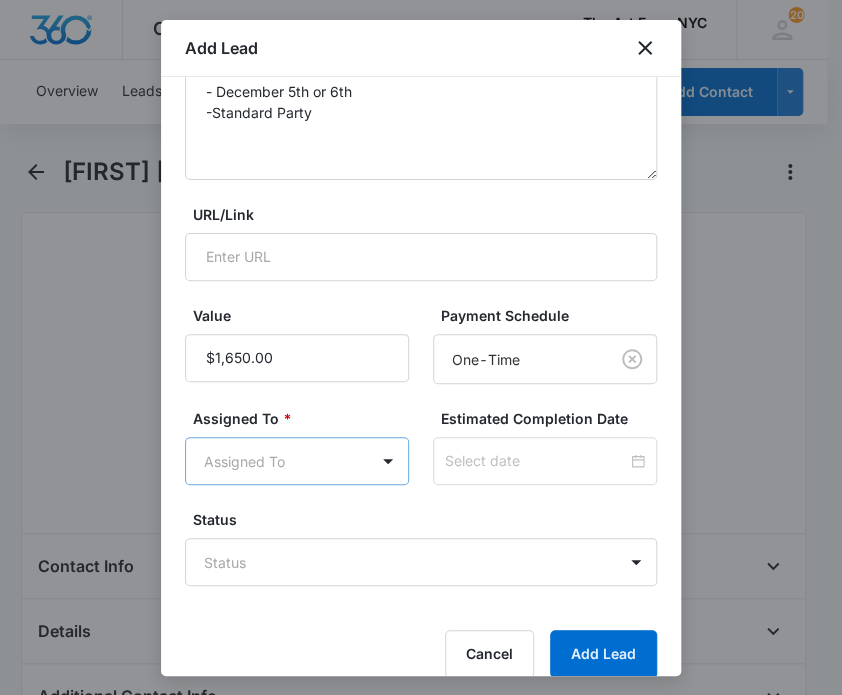 click on "CRM Apps Reputation Websites Forms CRM Email Social Content Ads Intelligence Files Brand Settings The Art Farm NYC M15601 Your Accounts View All 20 AH [FIRST] [LAST] [EMAIL] My Profile 20 Notifications Support Logout Terms & Conditions • Privacy Policy Overview Leads Inbox Contacts Organizations History Leads Clients Tasks Calendar Reports Settings Add Contact [FIRST] [LAST] Remove AT [FIRST] [LAST] Contact Info Name Cancel Save Changes [FIRST] [LAST] Phone Cancel Save Changes [PHONE] Email Cancel Save Changes [EMAIL] Organization Cancel Save Changes --- Address Cancel Save Changes [NUMBER] [STREET] [CITY] [STATE] [ZIP] United States Details Source Cancel Save Changes Free Trial Form - Fall 2020 Contact Type Cancel Save Changes Lead Contact Status Cancel Save Changes None Assigned To Cancel Save Changes [FIRST] [LAST] Tags Cancel Save Changes Free Trial Free Trial Form - Fall 2020 Newsletter Subscriber Preschool Application Next Contact Date Cancel ---" at bounding box center (421, 1022) 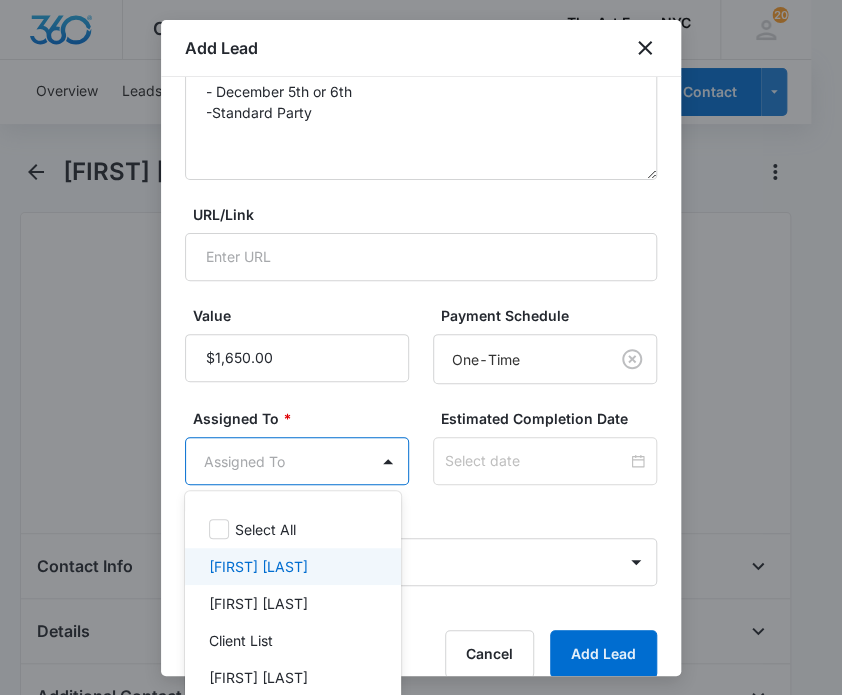 click on "[FIRST] [LAST]" at bounding box center (258, 566) 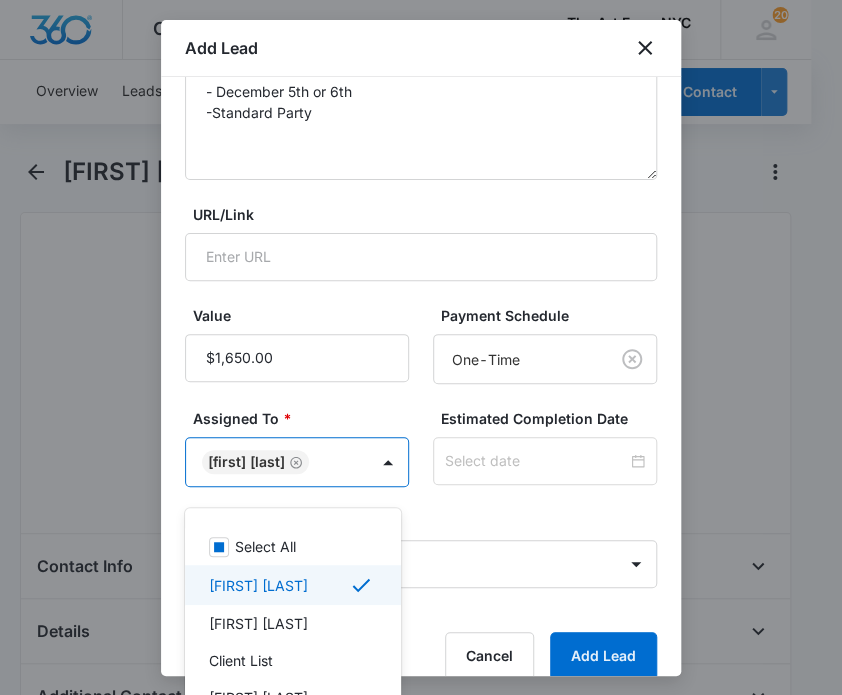 click at bounding box center (421, 347) 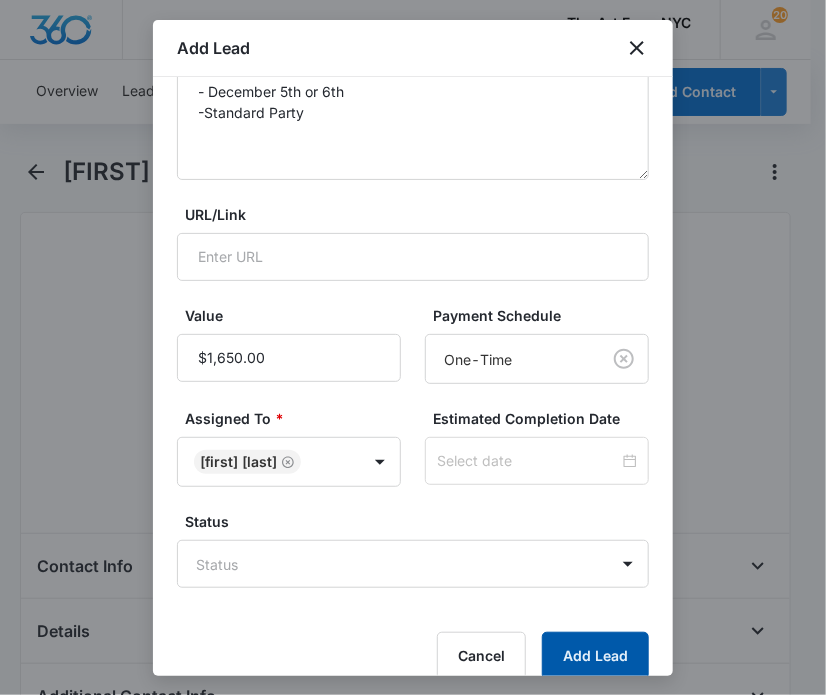 click on "Add Lead" at bounding box center [595, 656] 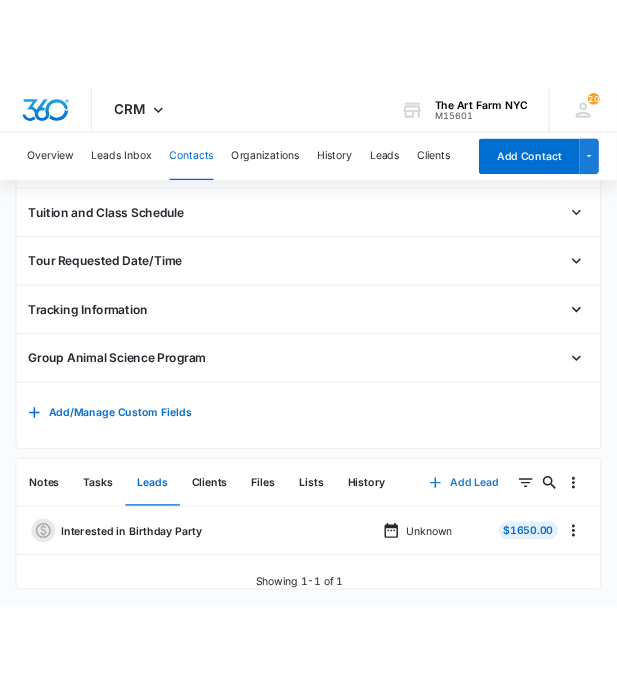 scroll, scrollTop: 947, scrollLeft: 0, axis: vertical 